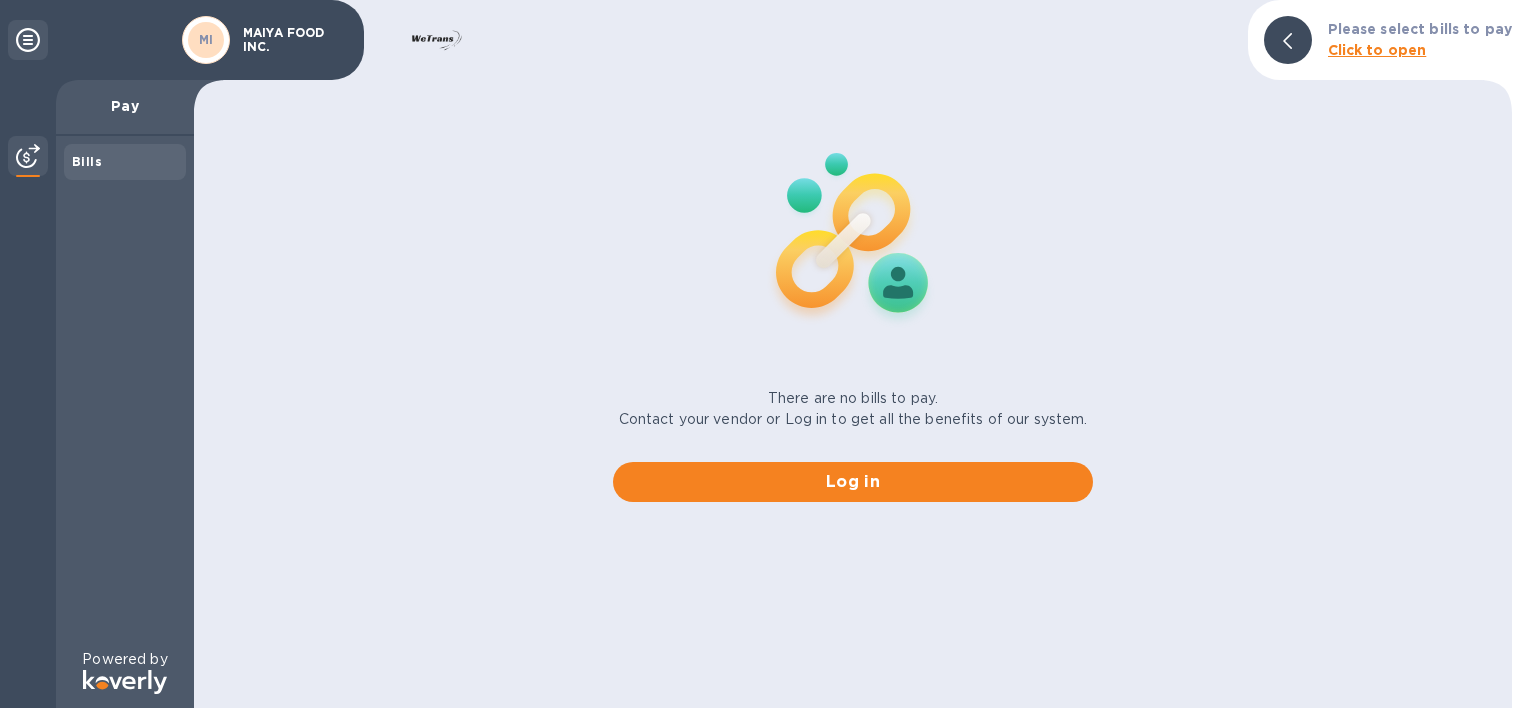 scroll, scrollTop: 0, scrollLeft: 0, axis: both 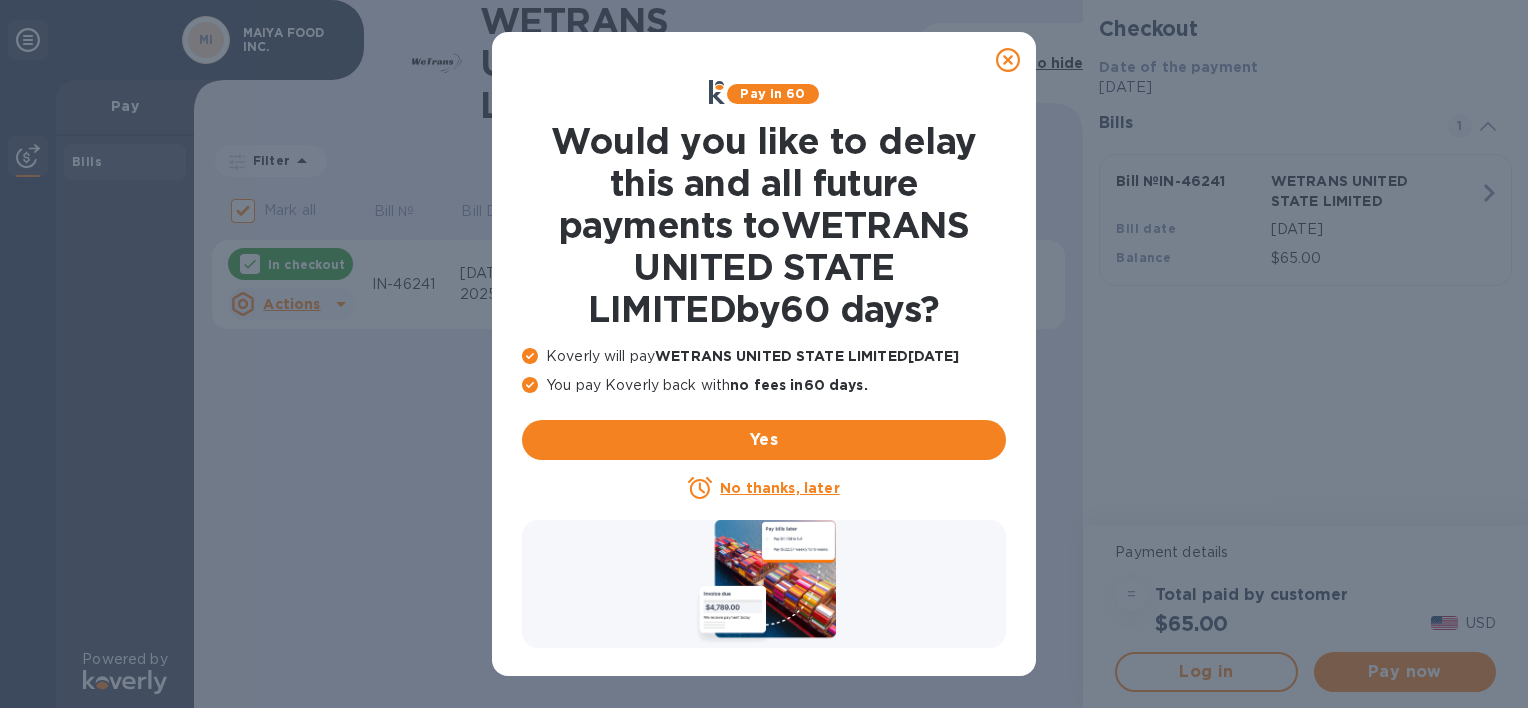 click on "No thanks, later" at bounding box center (779, 488) 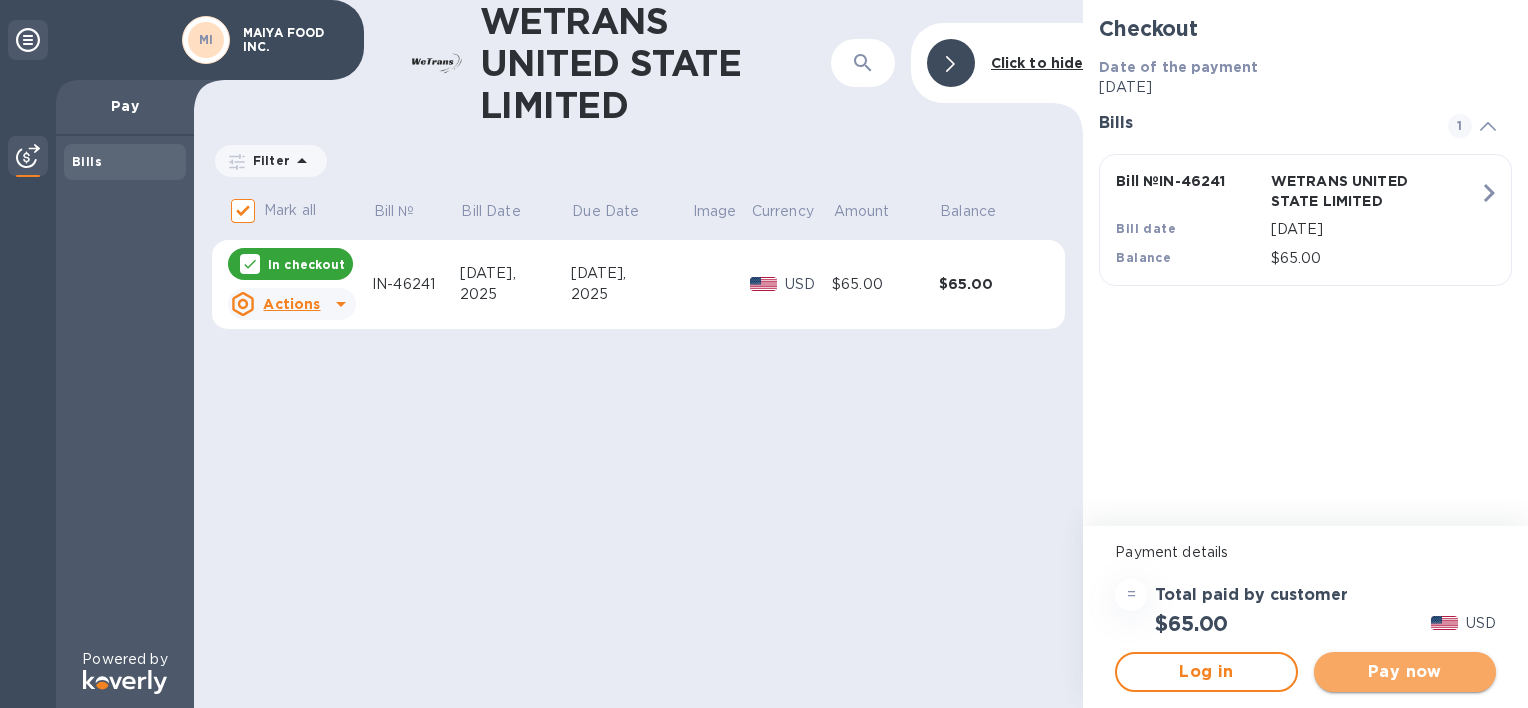 click on "Pay now" at bounding box center [1405, 672] 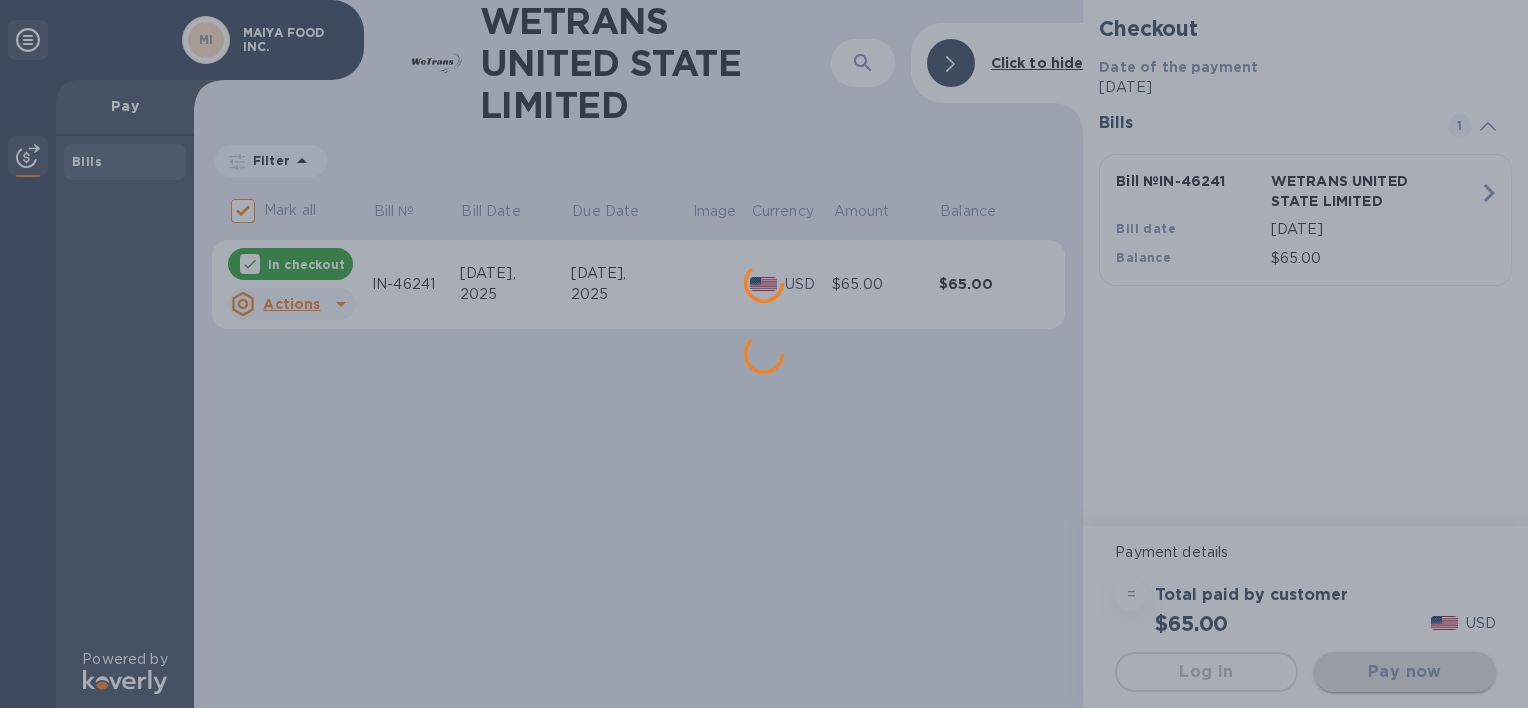 scroll, scrollTop: 0, scrollLeft: 0, axis: both 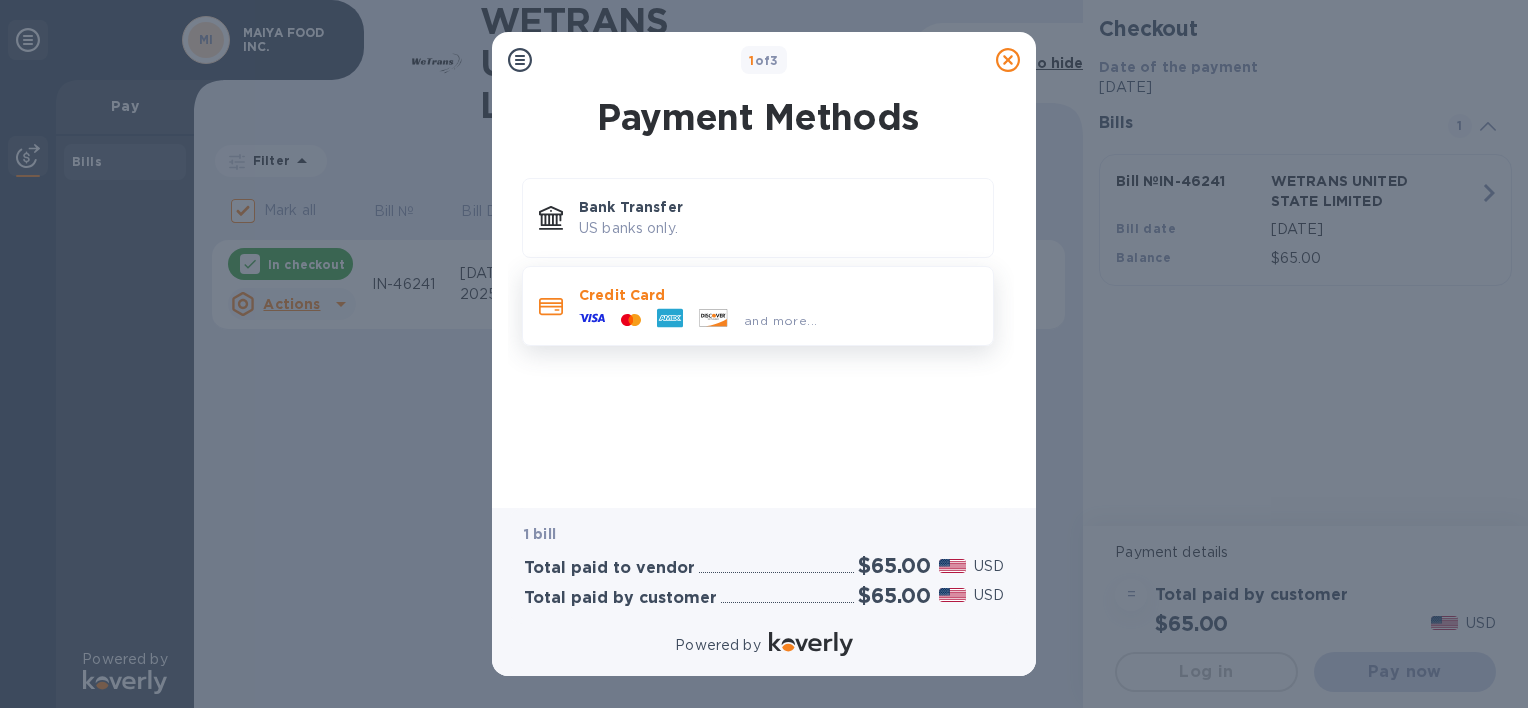 click on "Credit Card" at bounding box center [778, 295] 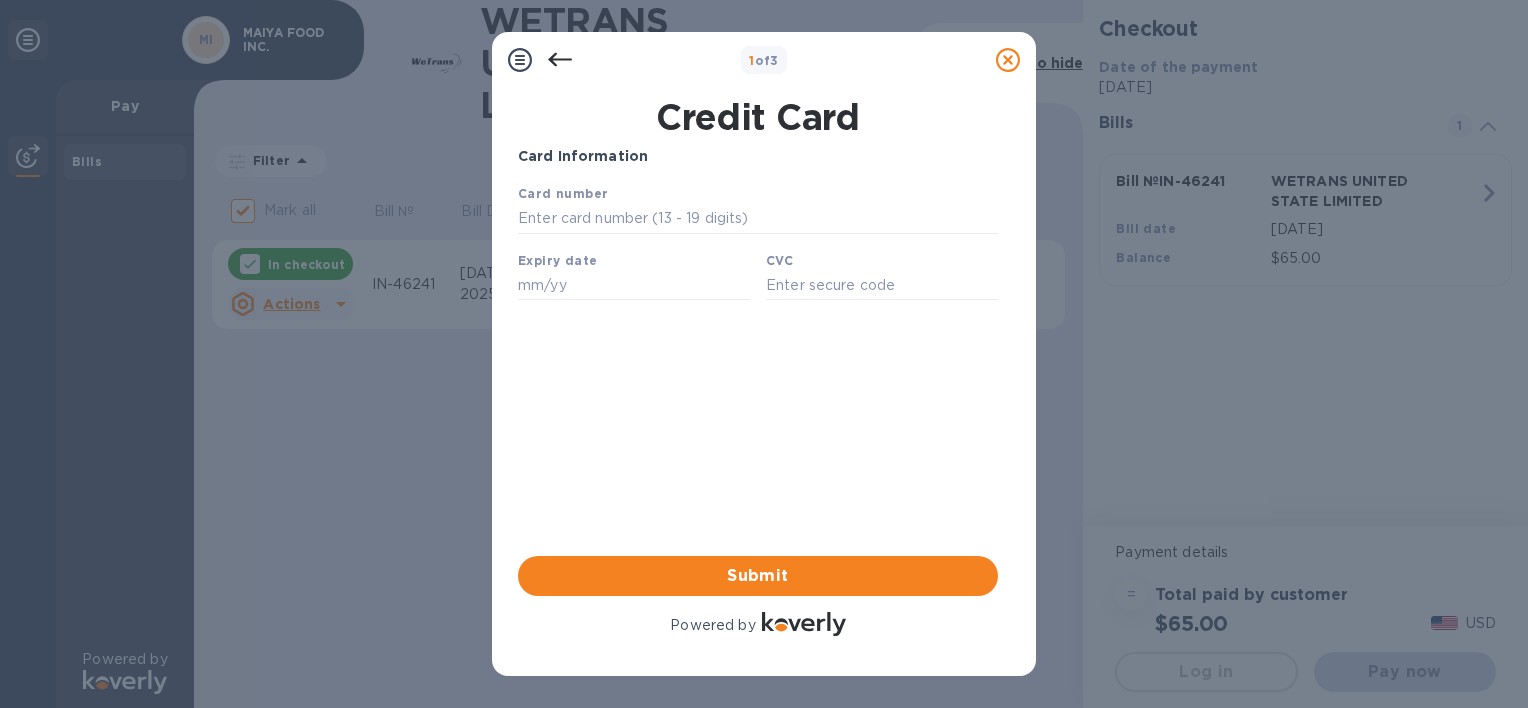 scroll, scrollTop: 0, scrollLeft: 0, axis: both 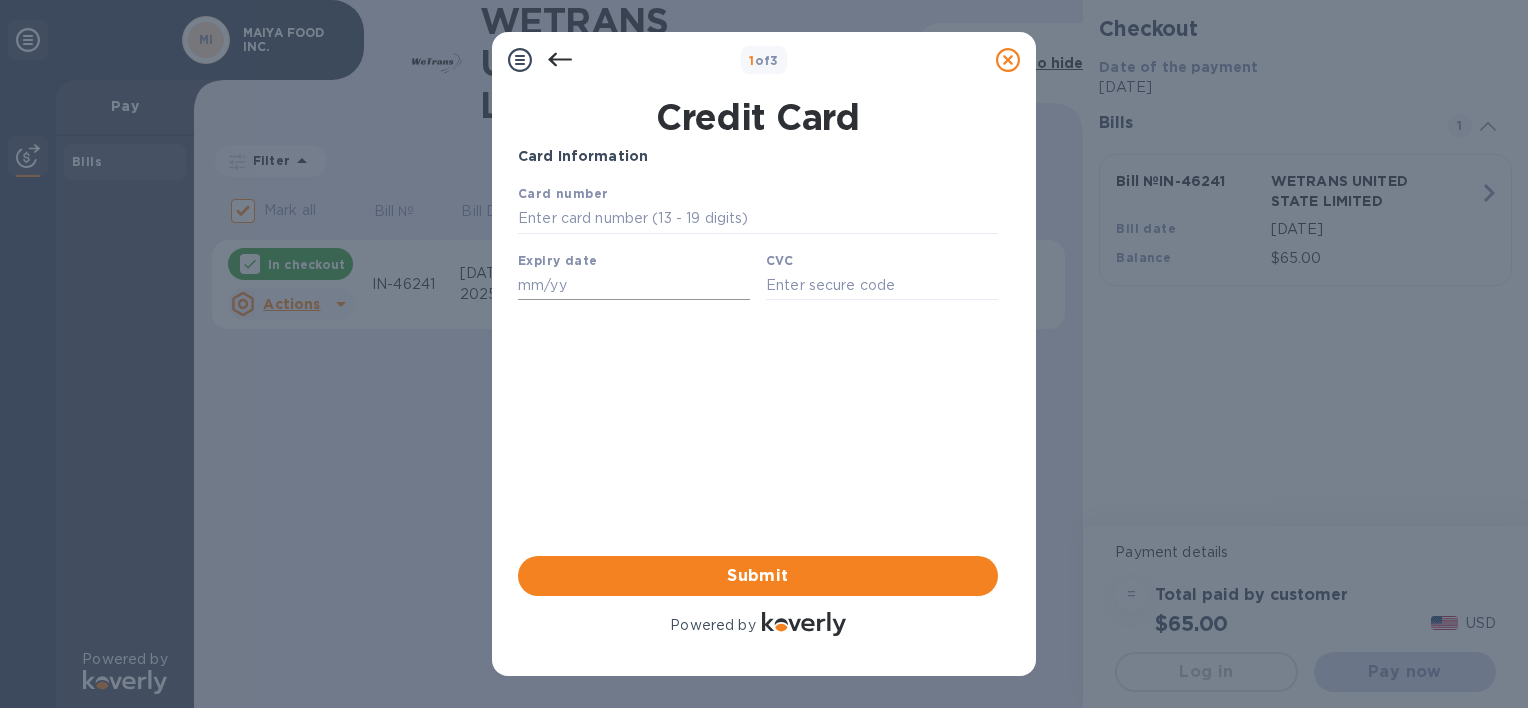 click at bounding box center [634, 285] 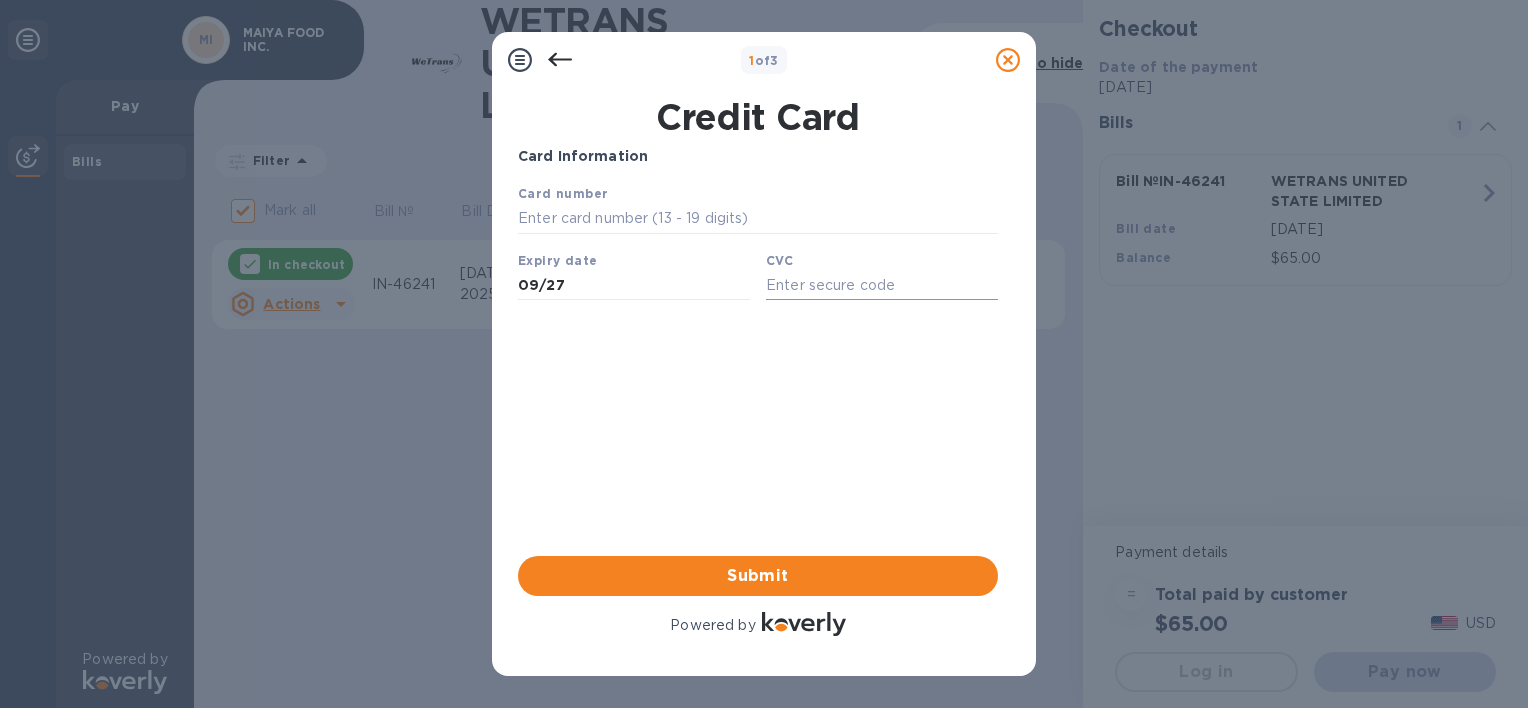 type on "09/27" 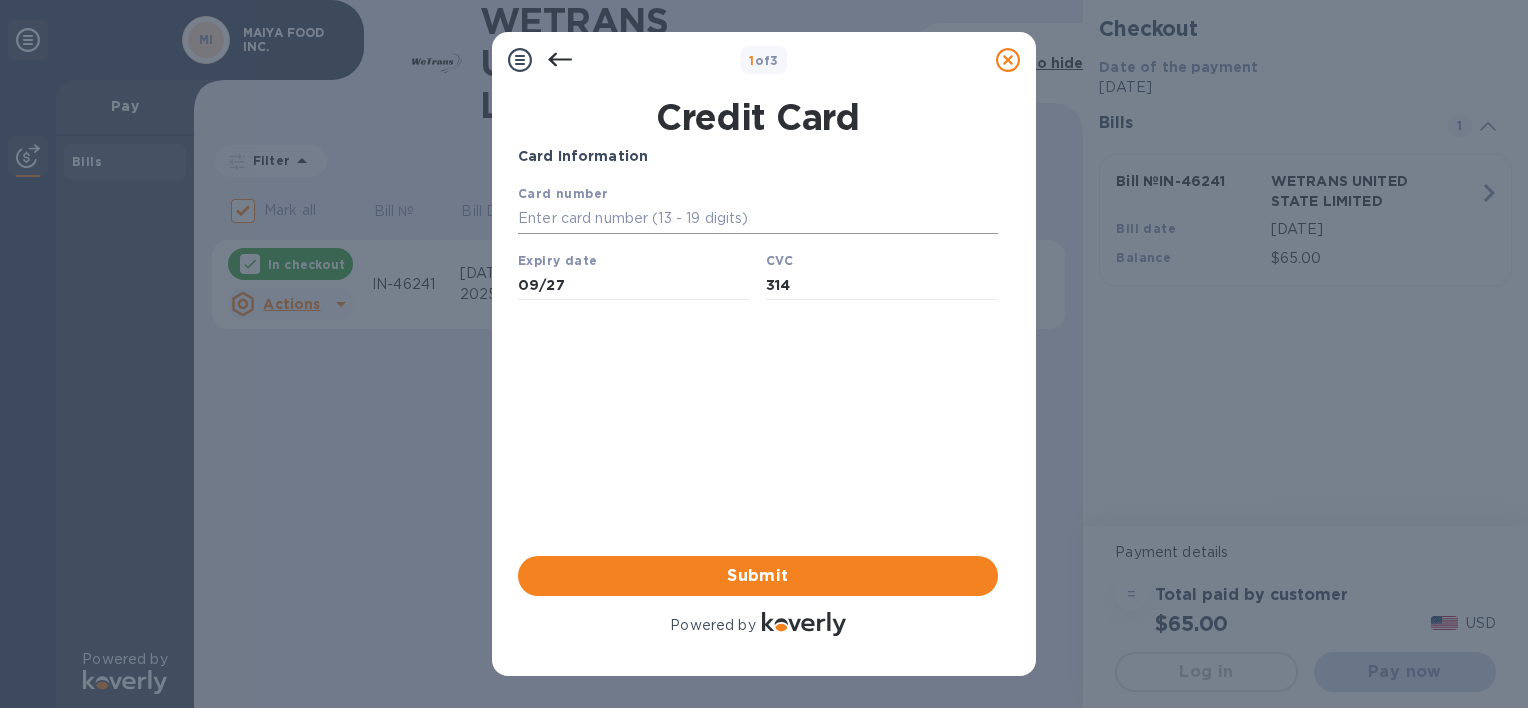 type on "314" 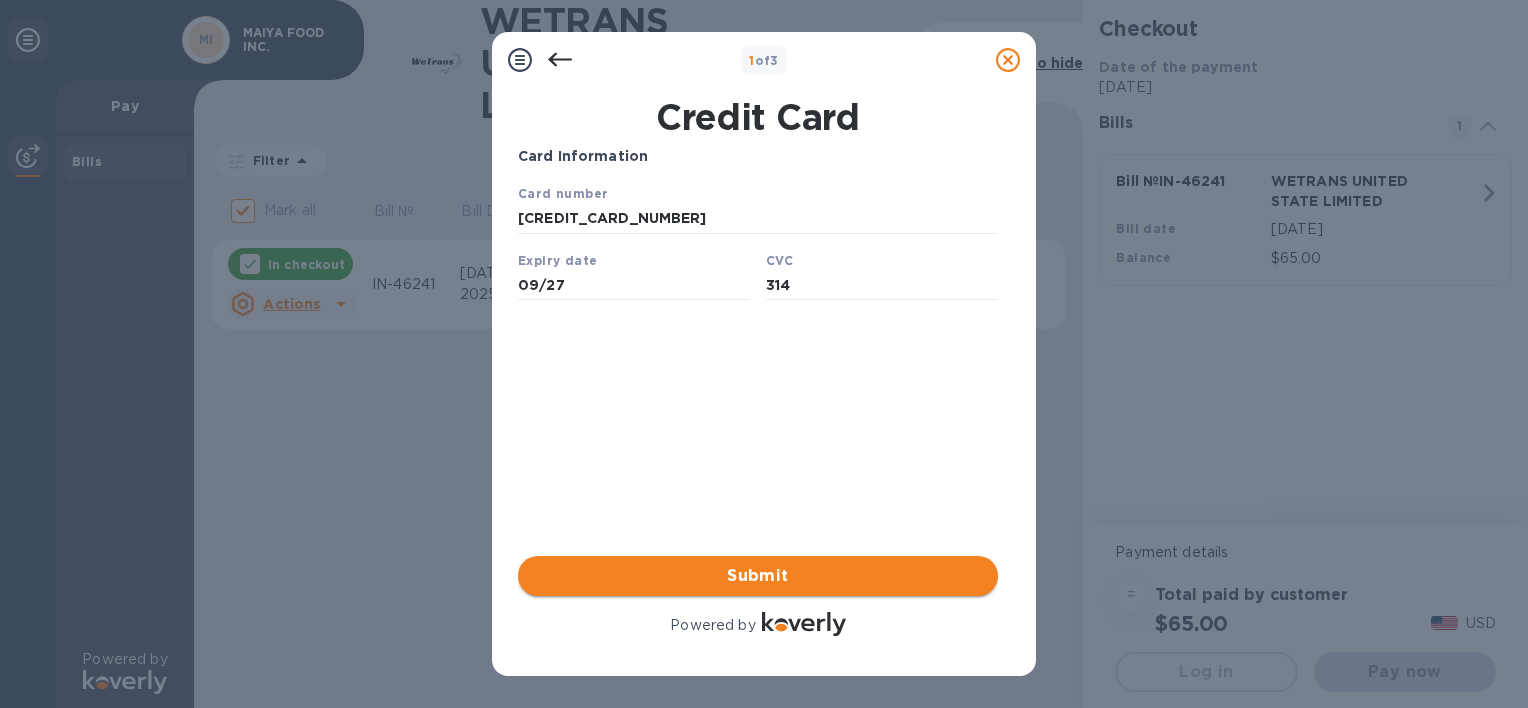 type on "[CREDIT_CARD_NUMBER]" 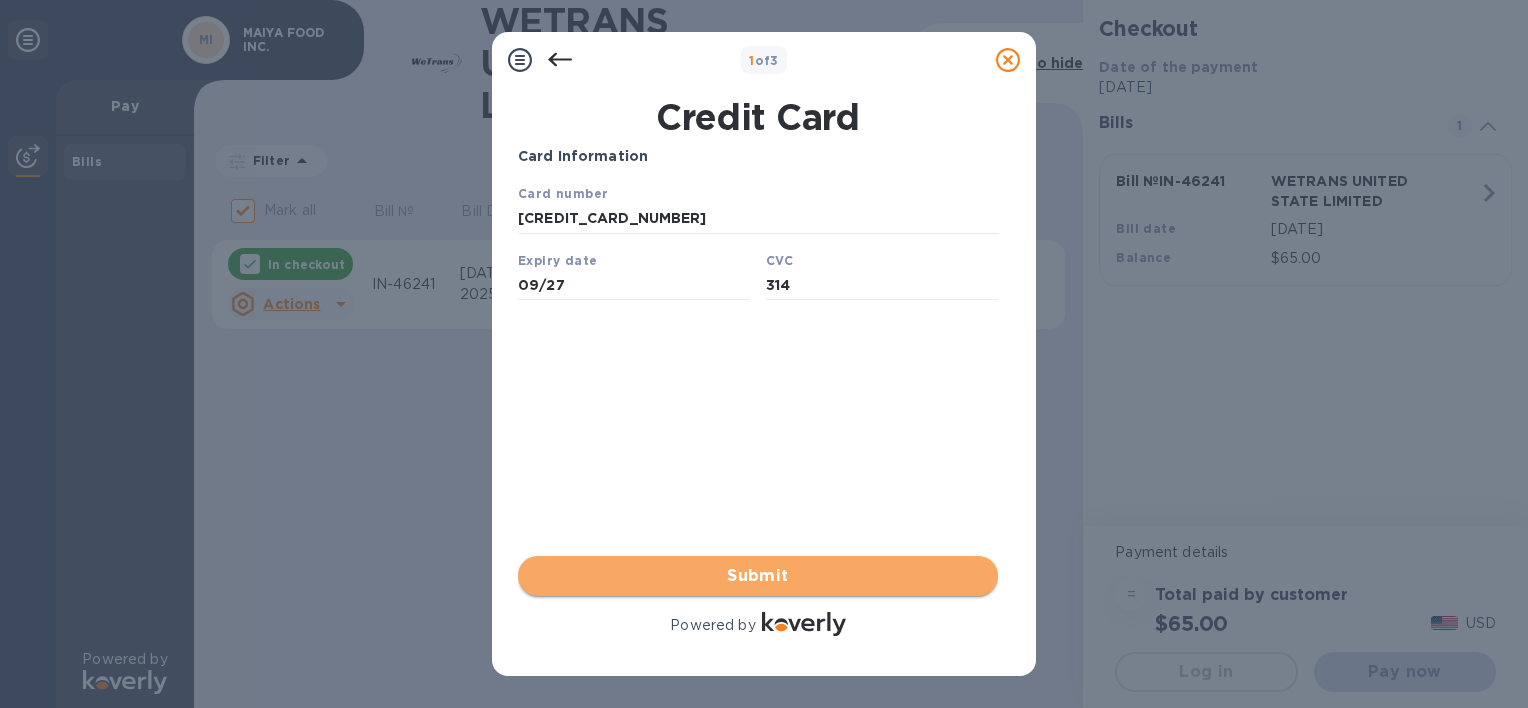 click on "Submit" at bounding box center (758, 576) 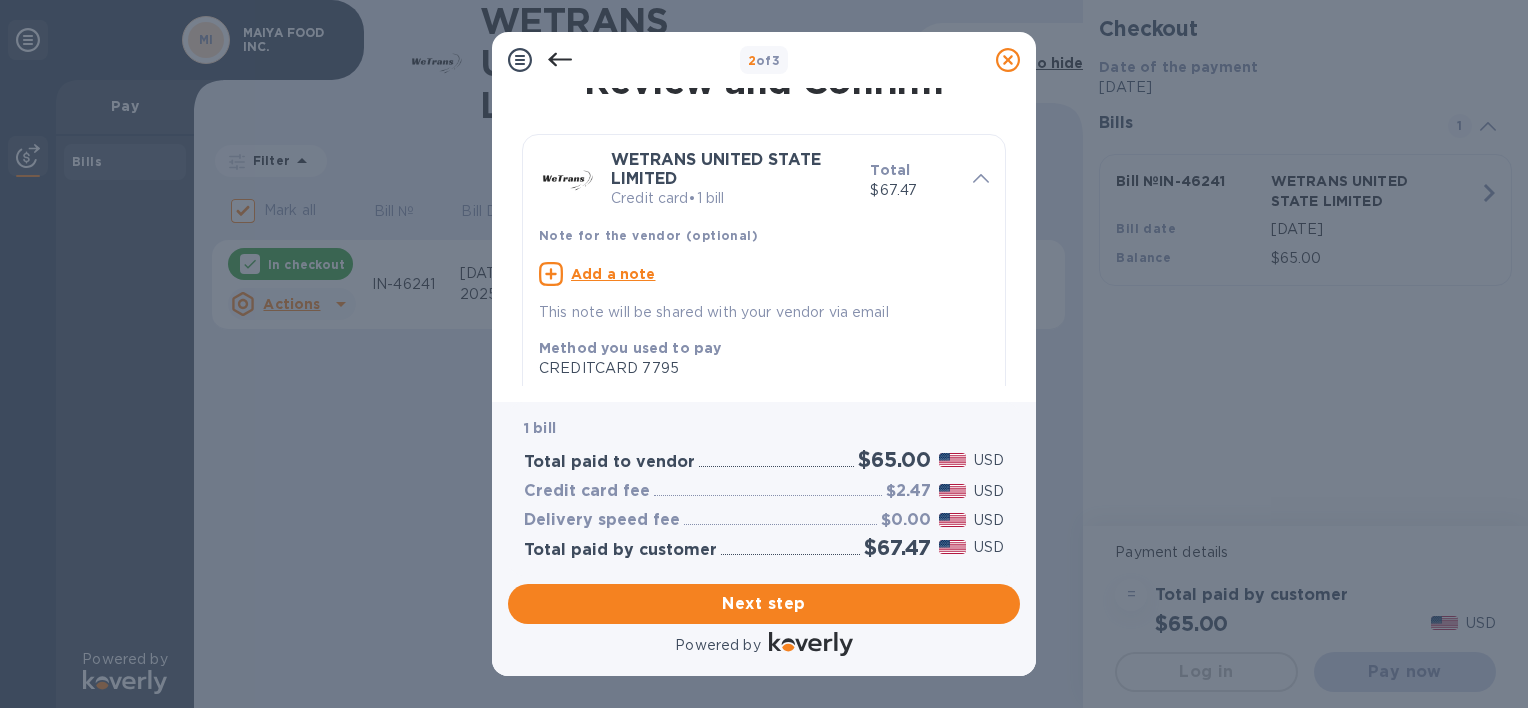 scroll, scrollTop: 0, scrollLeft: 0, axis: both 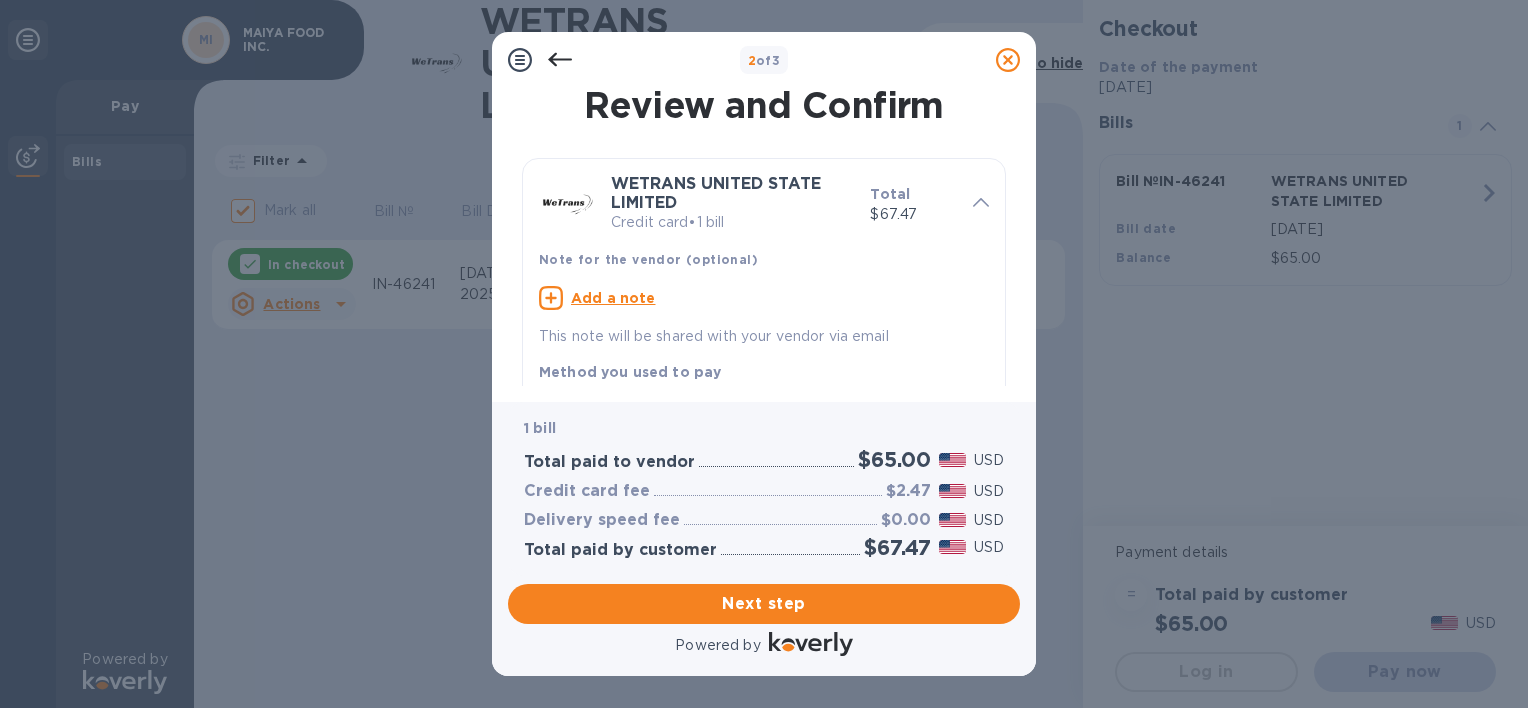 click on "Add a note" at bounding box center [613, 298] 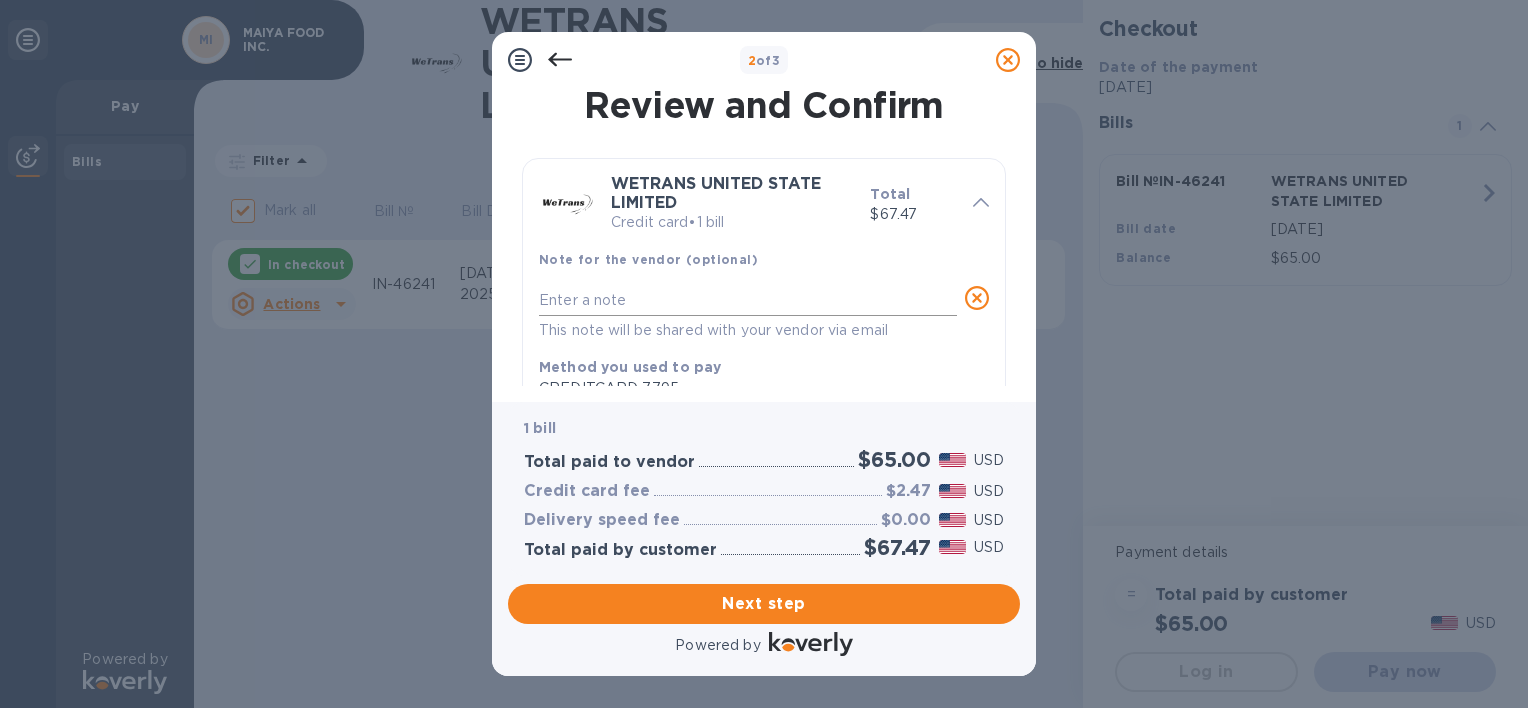 click on "x" at bounding box center [748, 301] 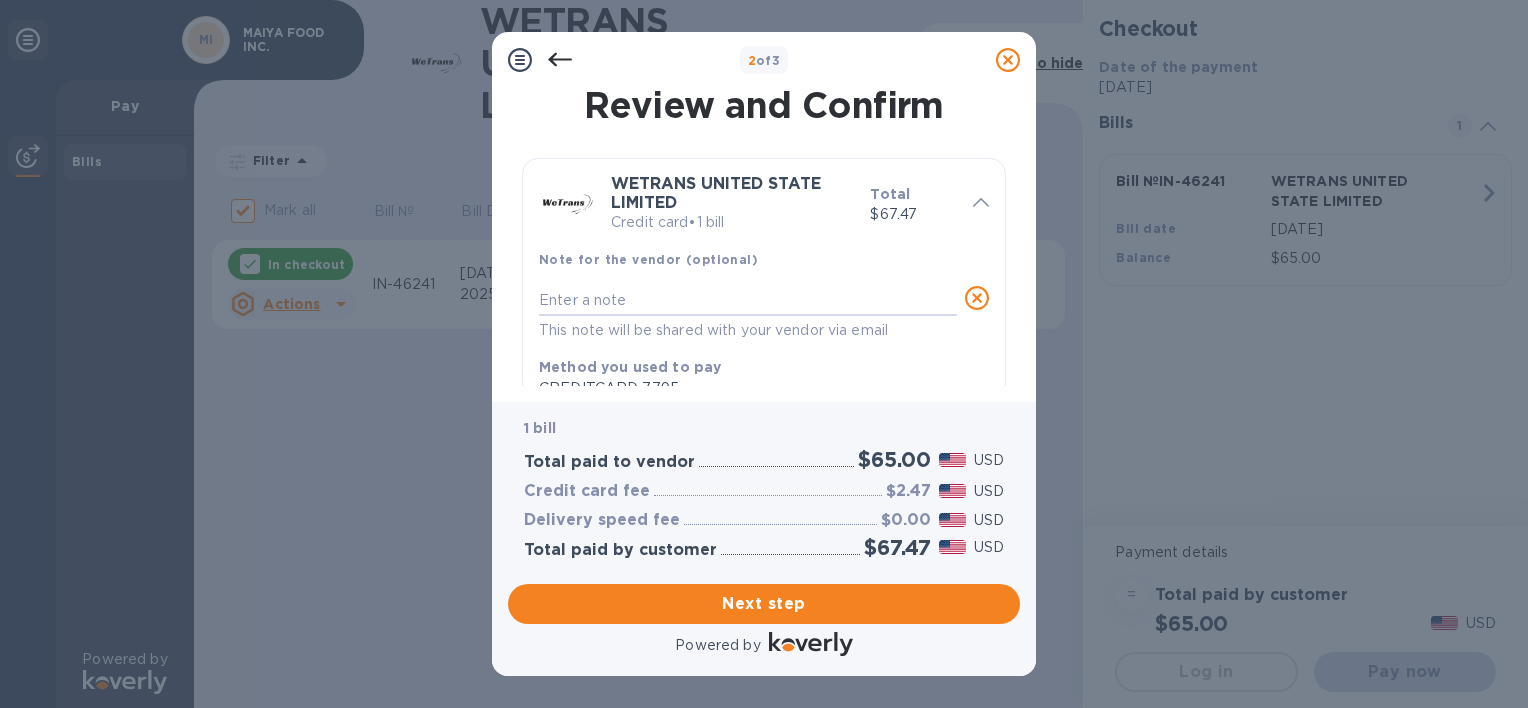 click 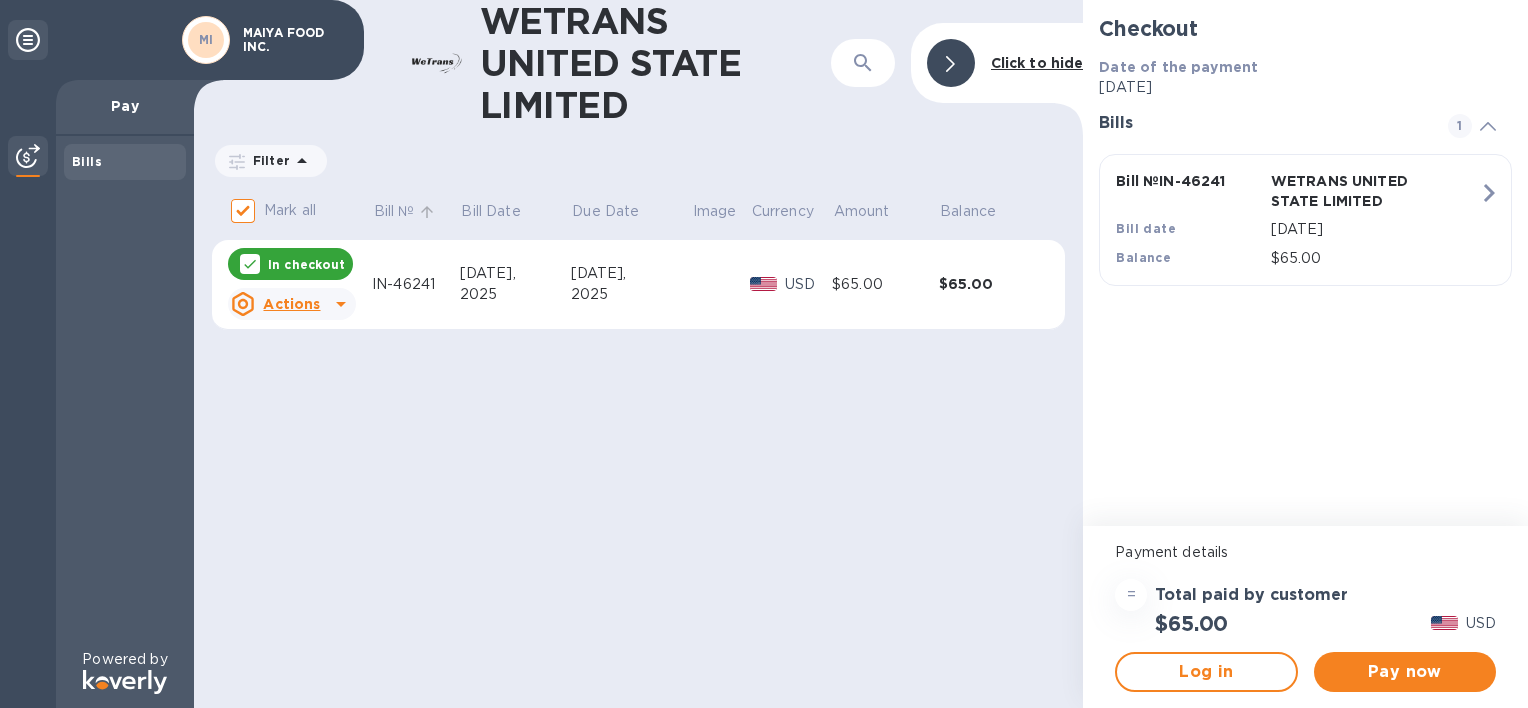 click on "Bill №" at bounding box center (394, 211) 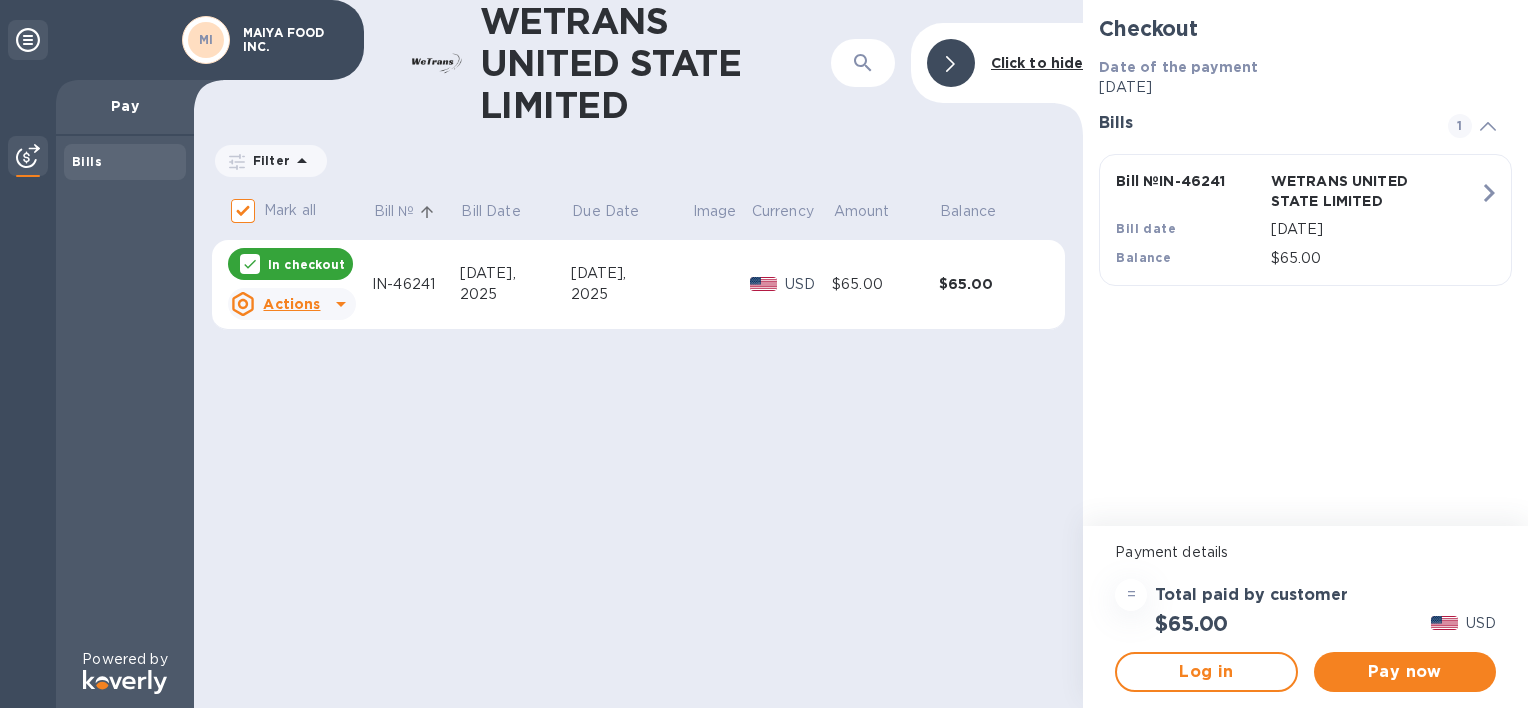 click on "Pay" at bounding box center [125, 108] 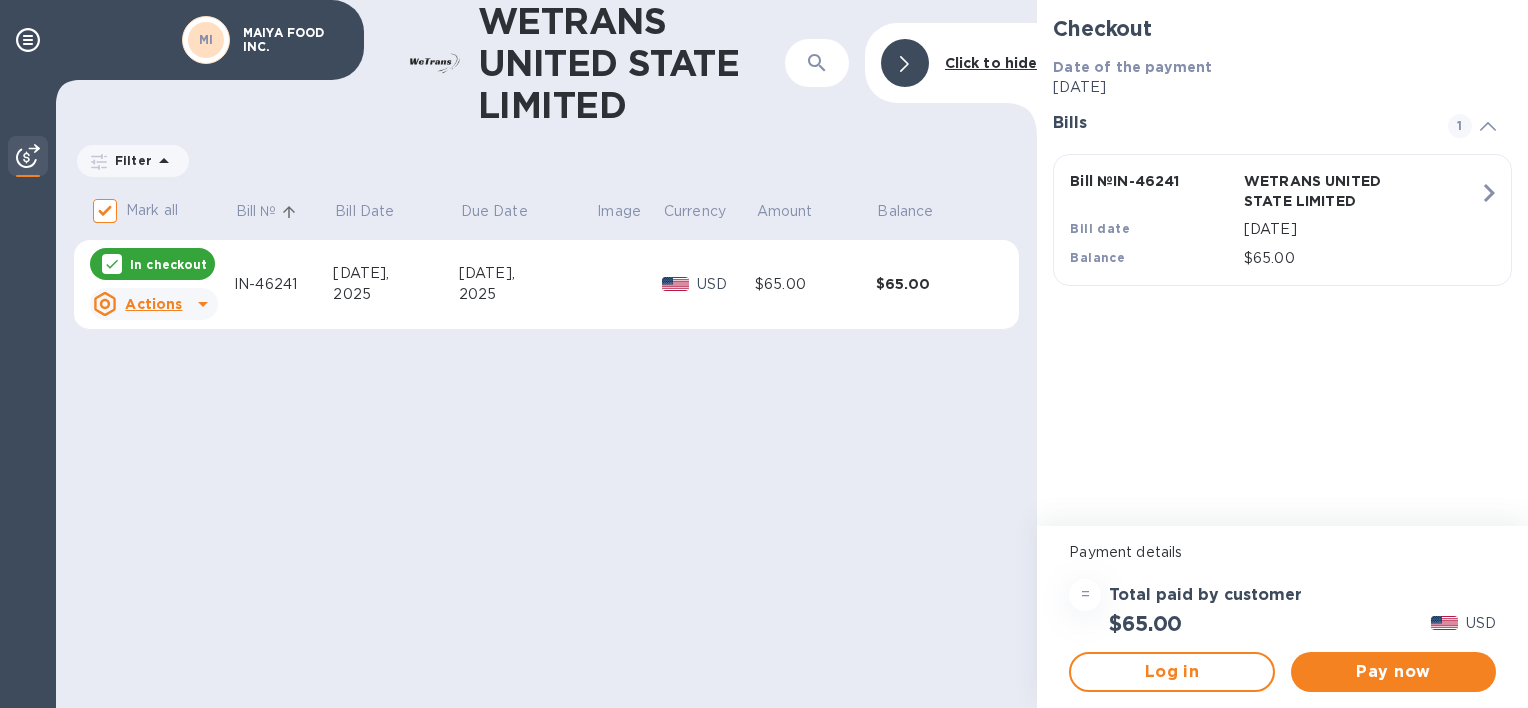 click 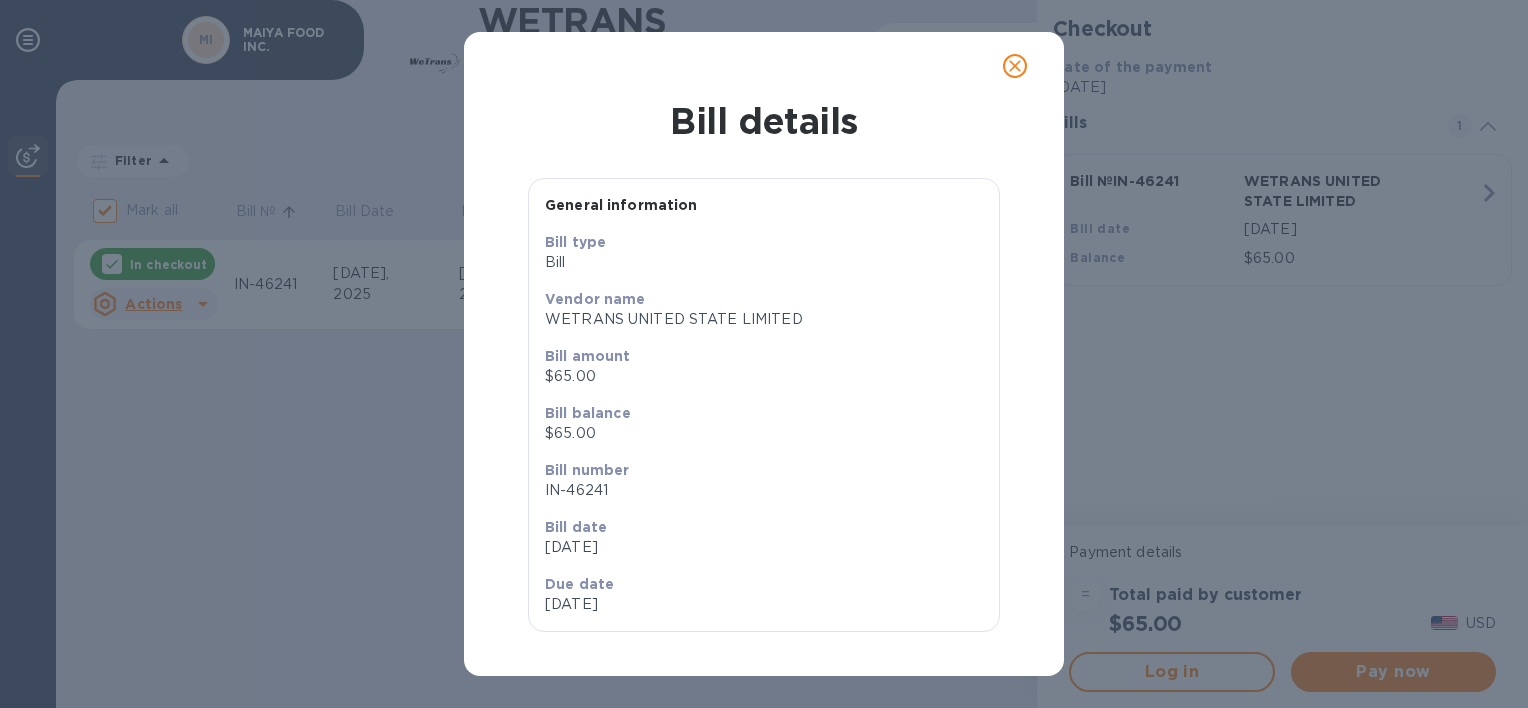 scroll, scrollTop: 3, scrollLeft: 0, axis: vertical 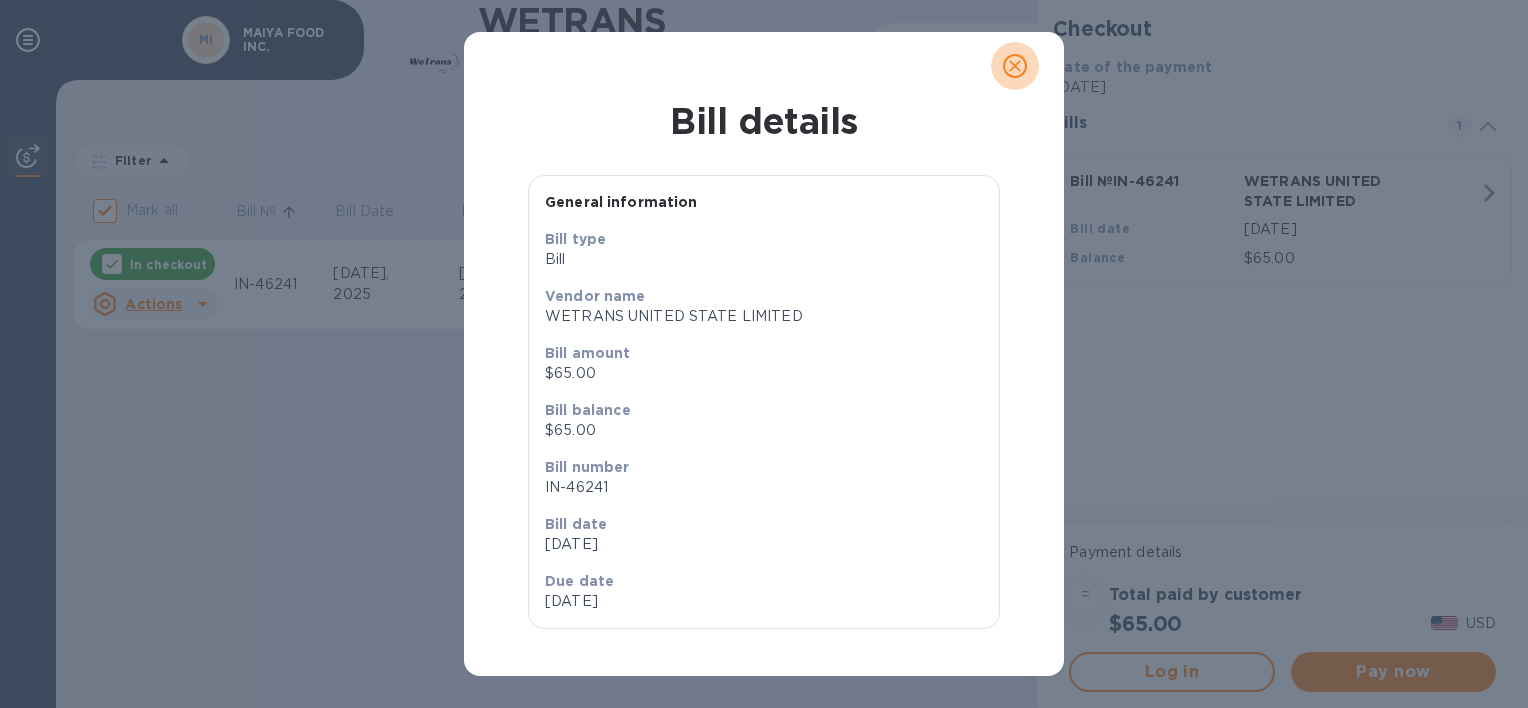 click 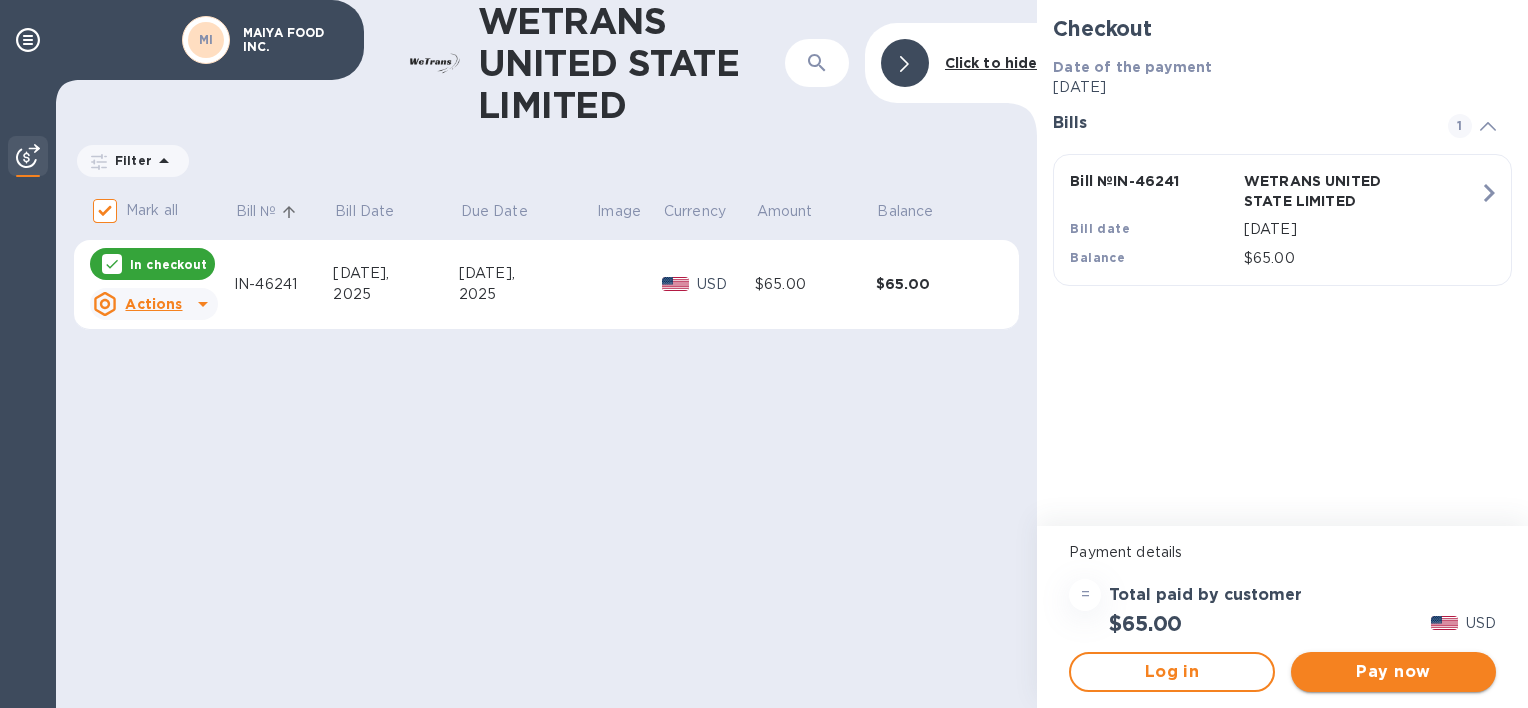 click on "Pay now" at bounding box center (1393, 672) 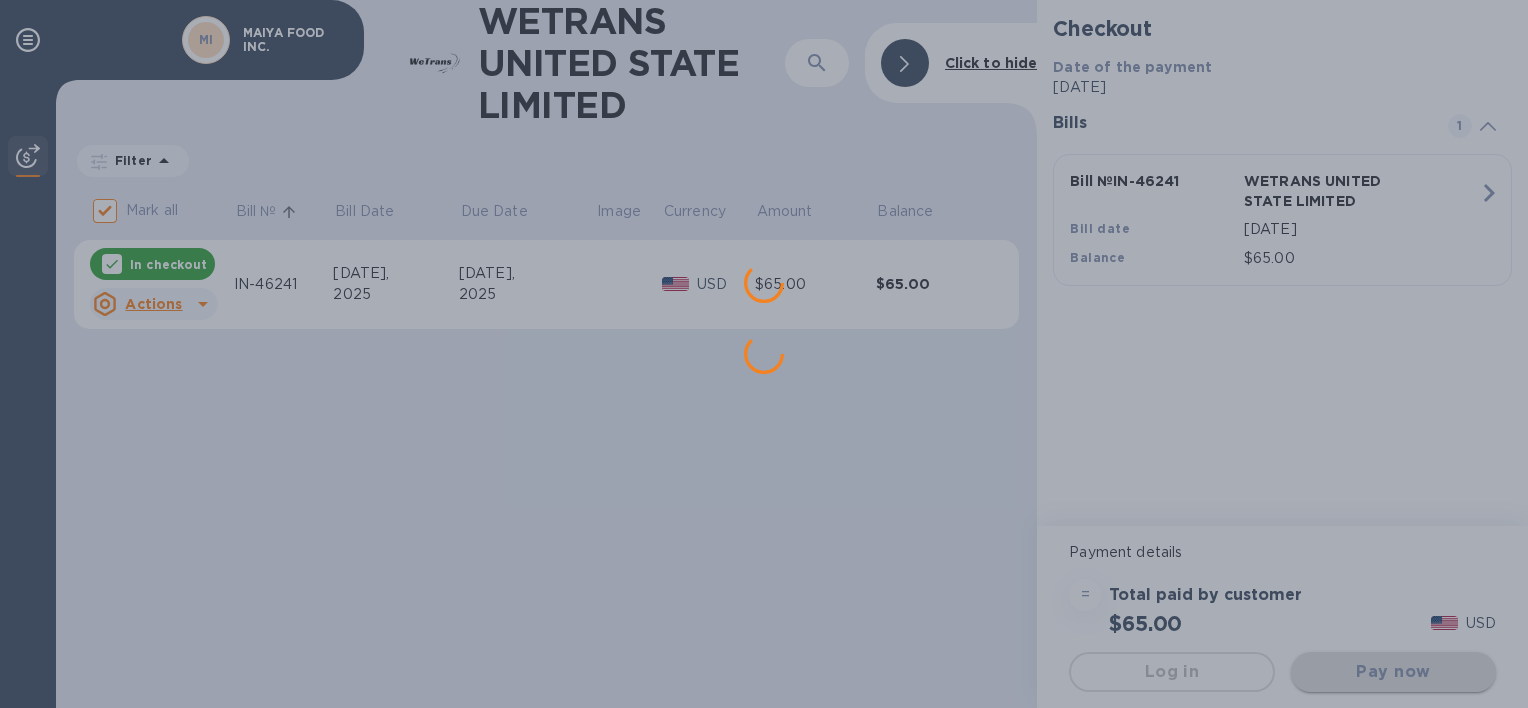 scroll, scrollTop: 0, scrollLeft: 0, axis: both 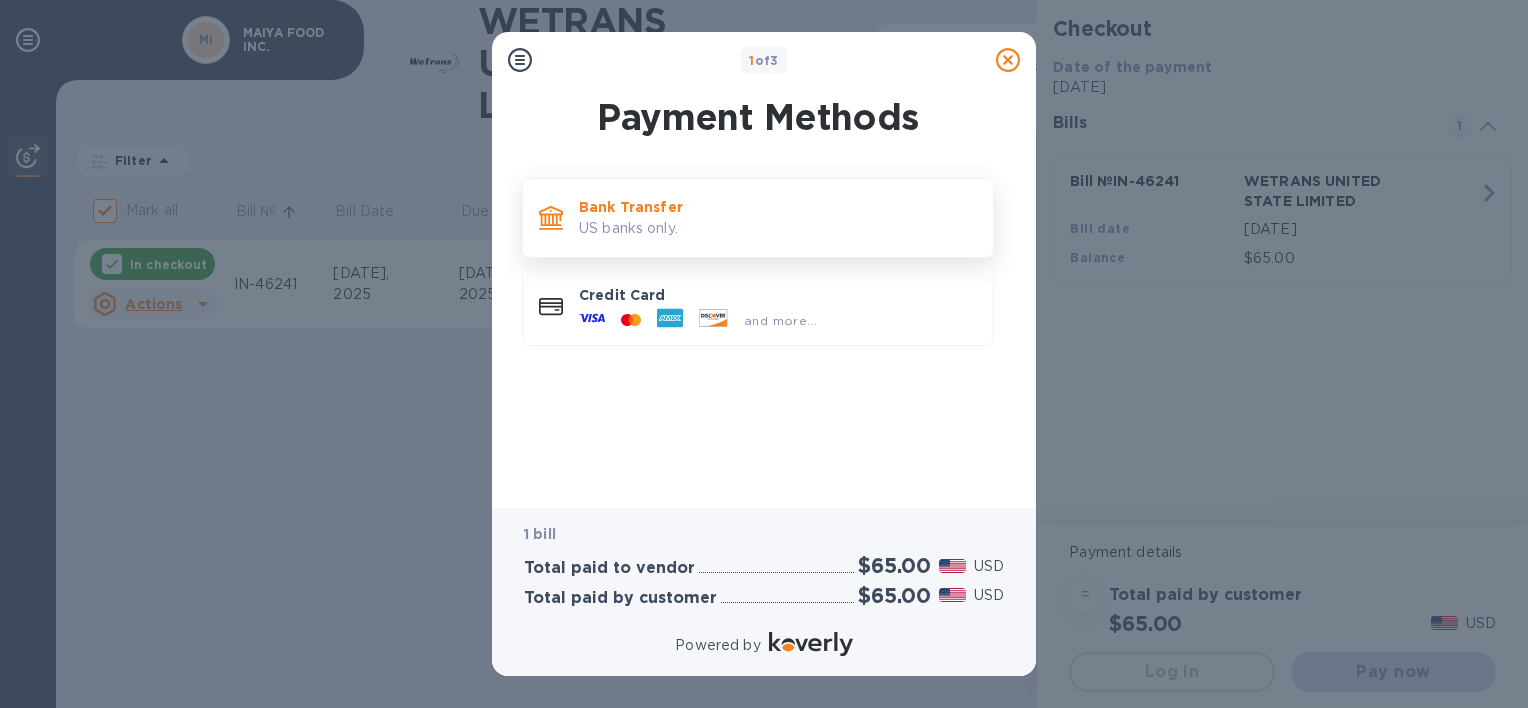 click on "US banks only." at bounding box center (778, 228) 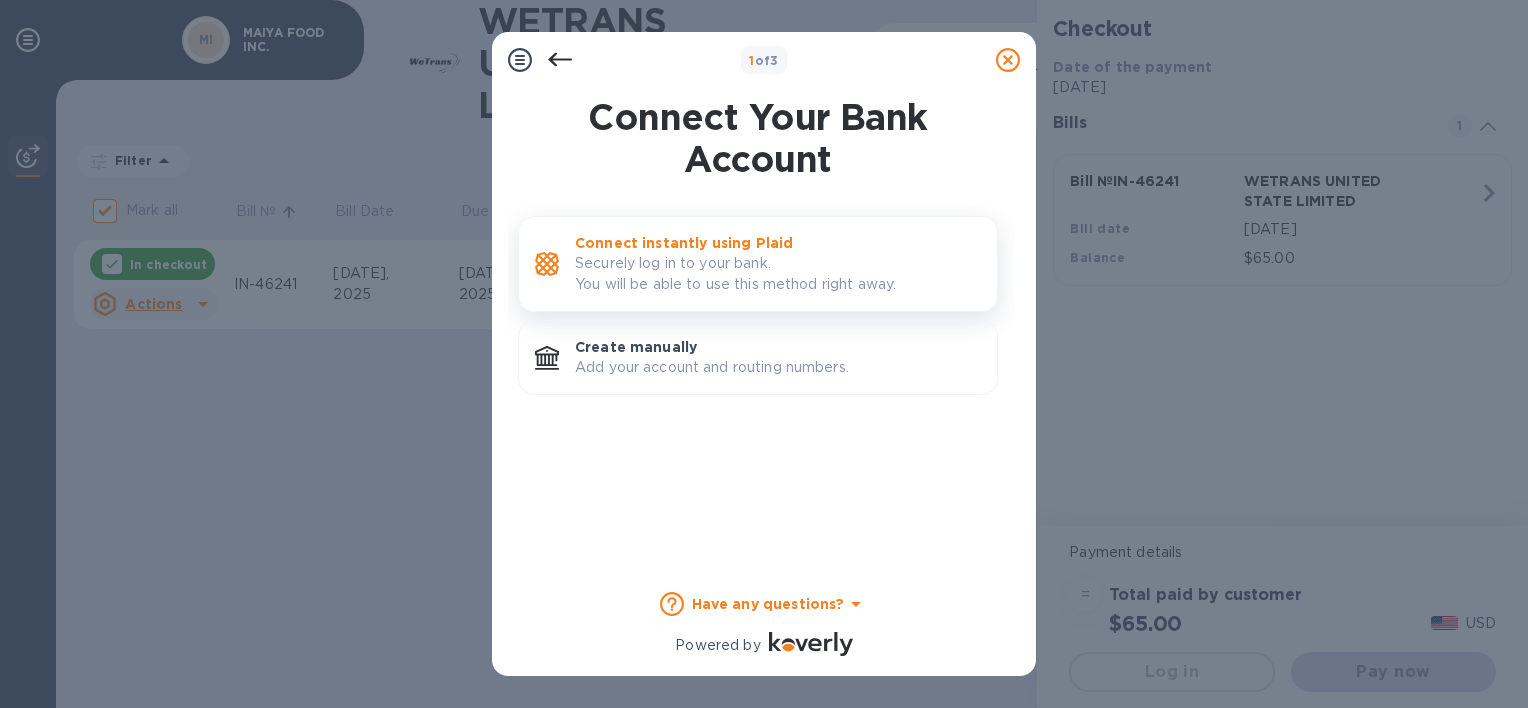 click on "Securely log in to your bank.   You will be able to use this method right away." at bounding box center [778, 274] 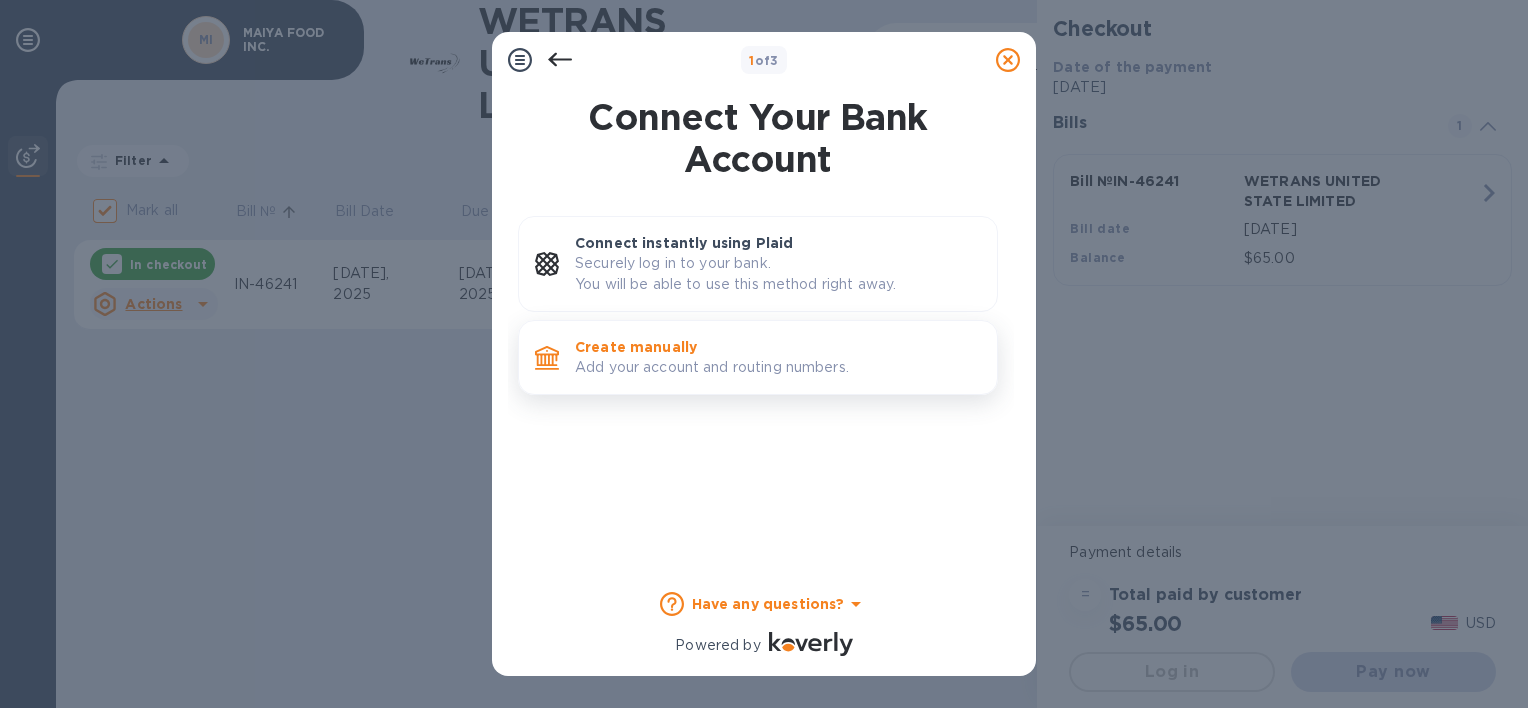 click on "Add your account and routing numbers." at bounding box center (778, 367) 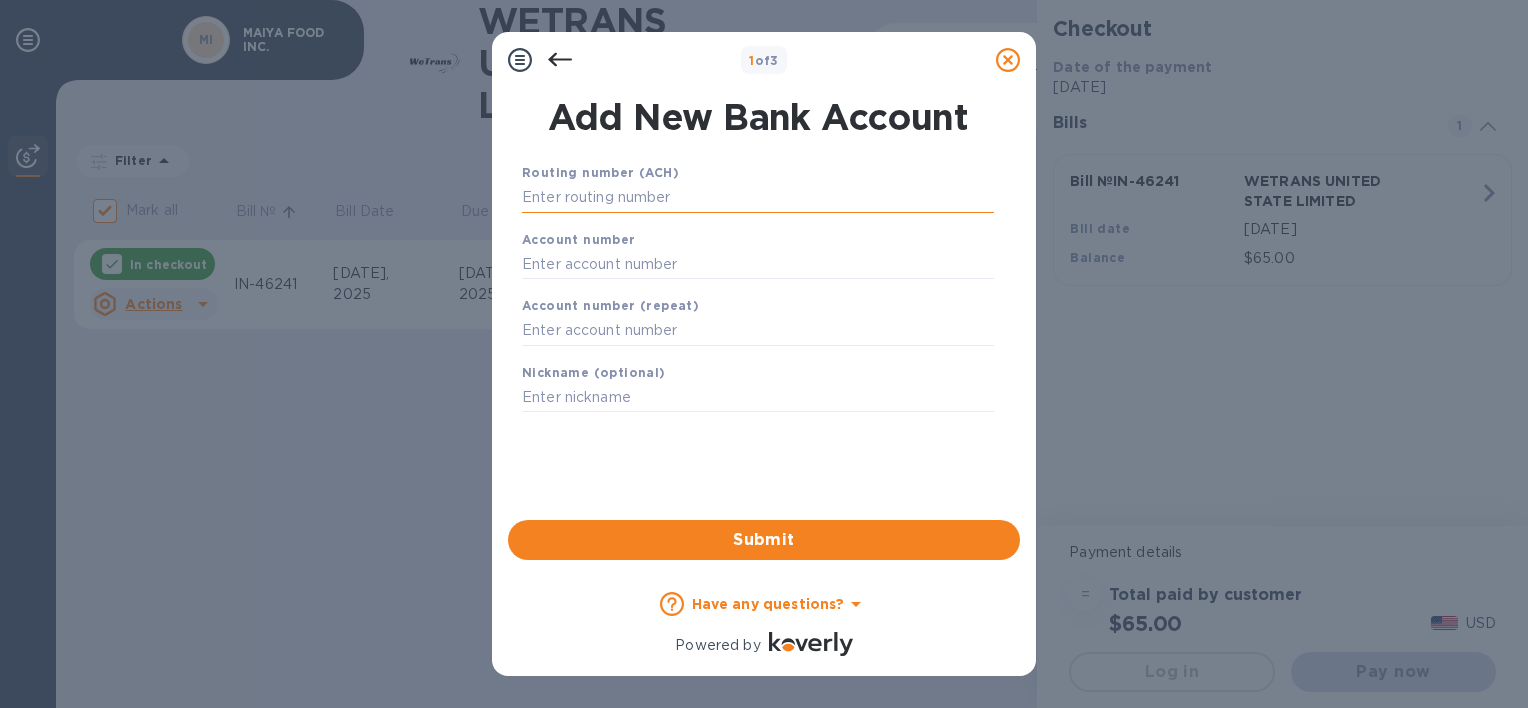 click at bounding box center [758, 198] 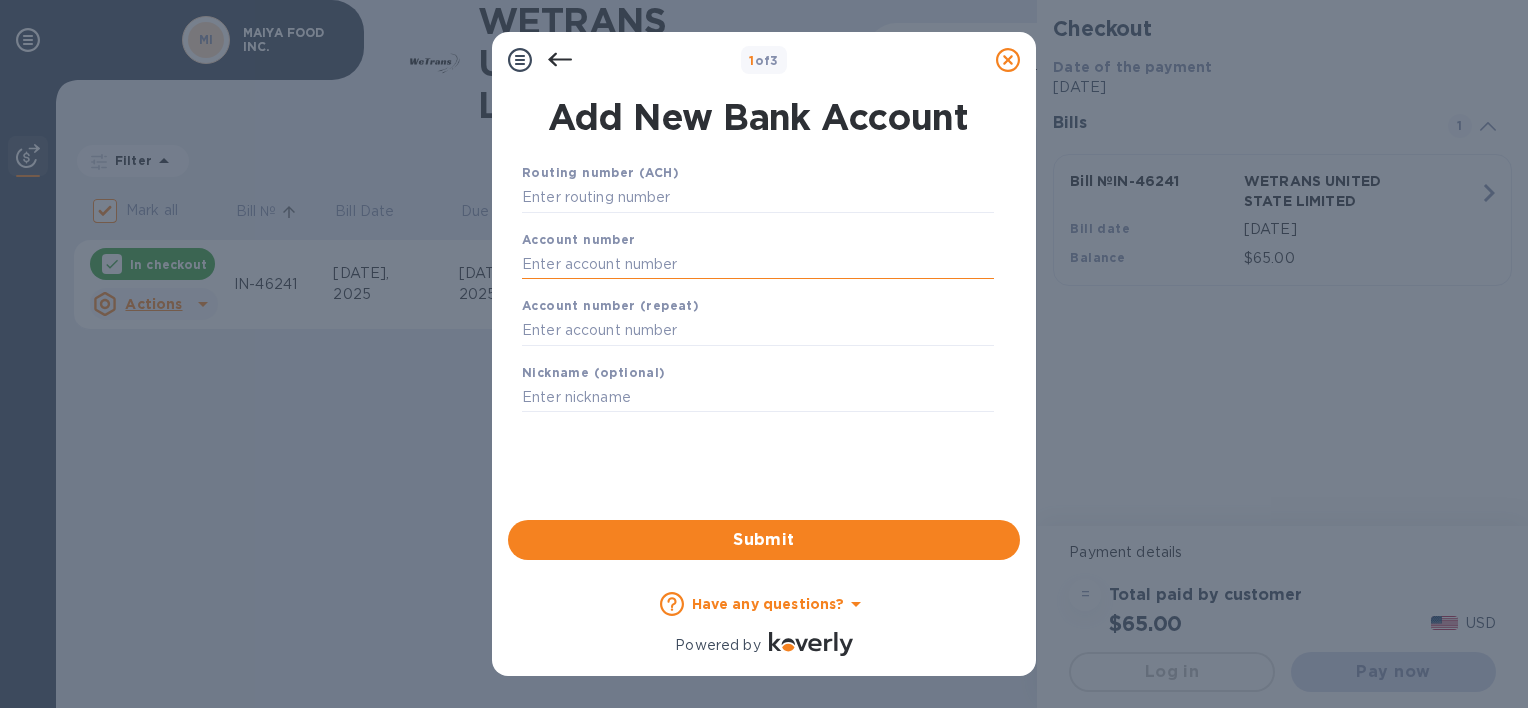 click at bounding box center [758, 264] 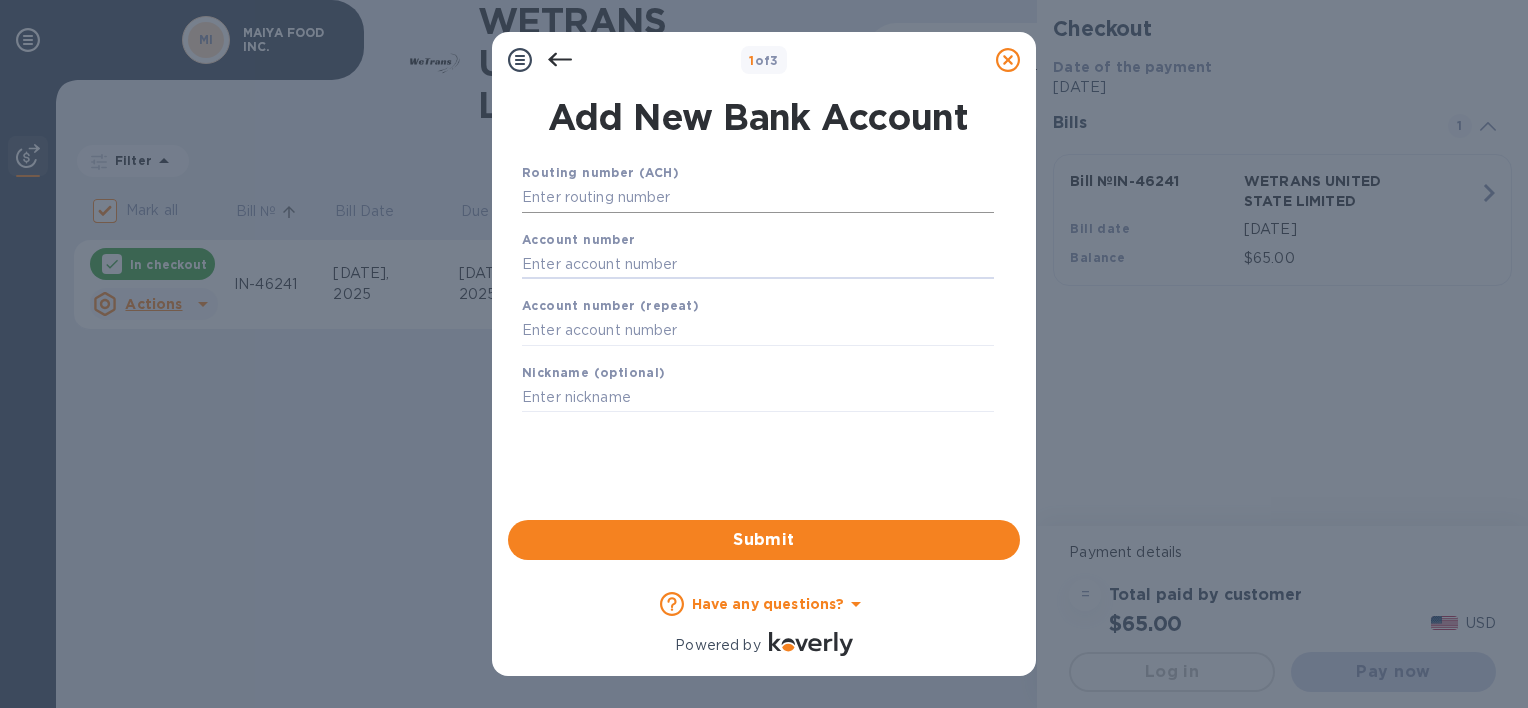 click at bounding box center [758, 198] 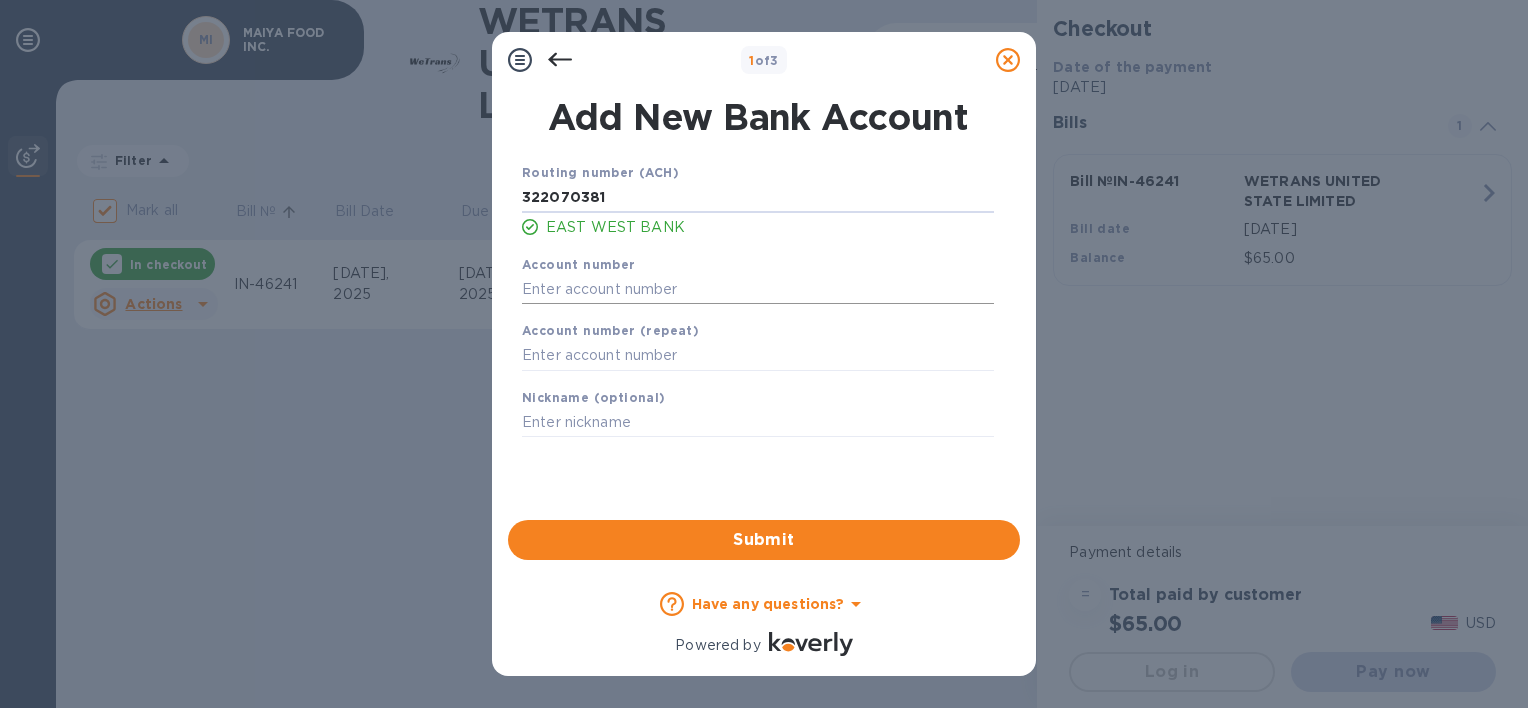 type on "322070381" 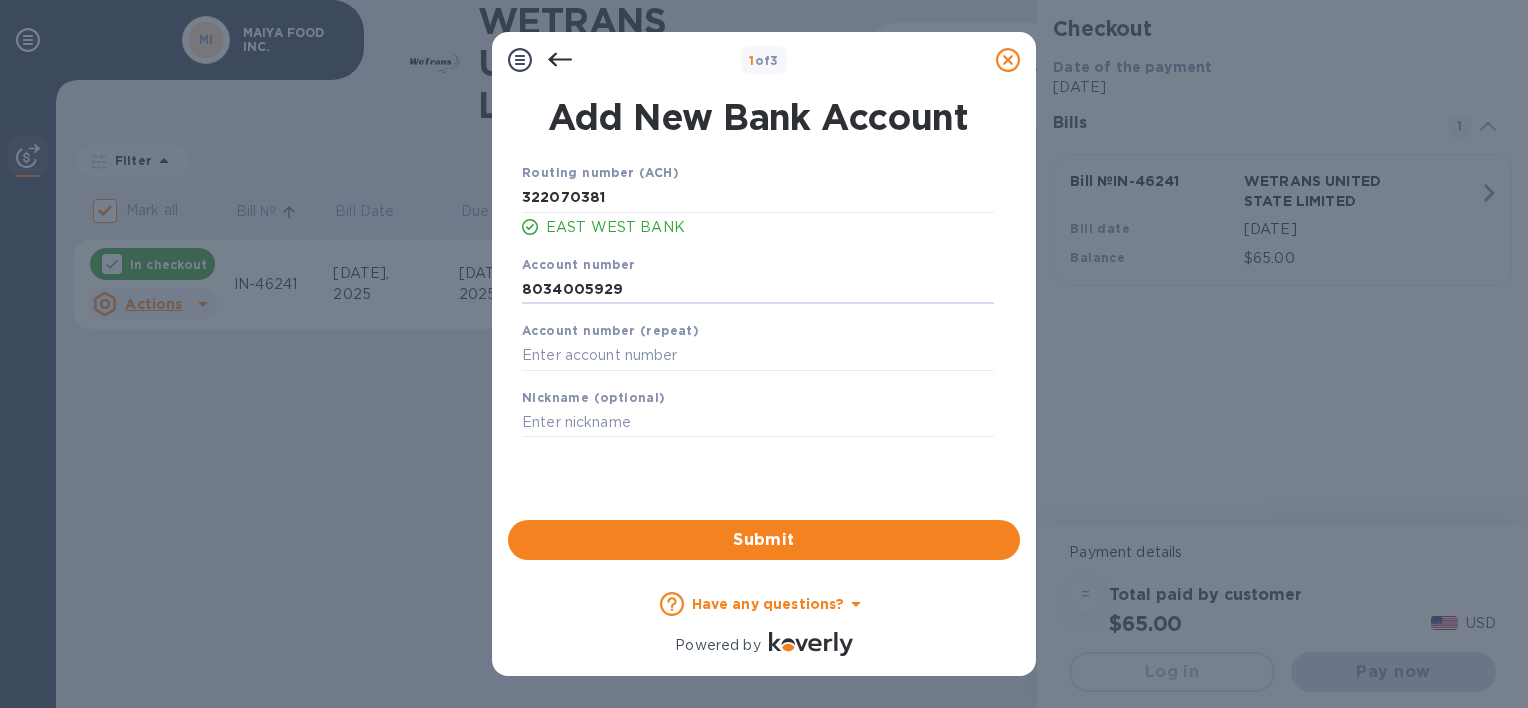 type on "8034005929" 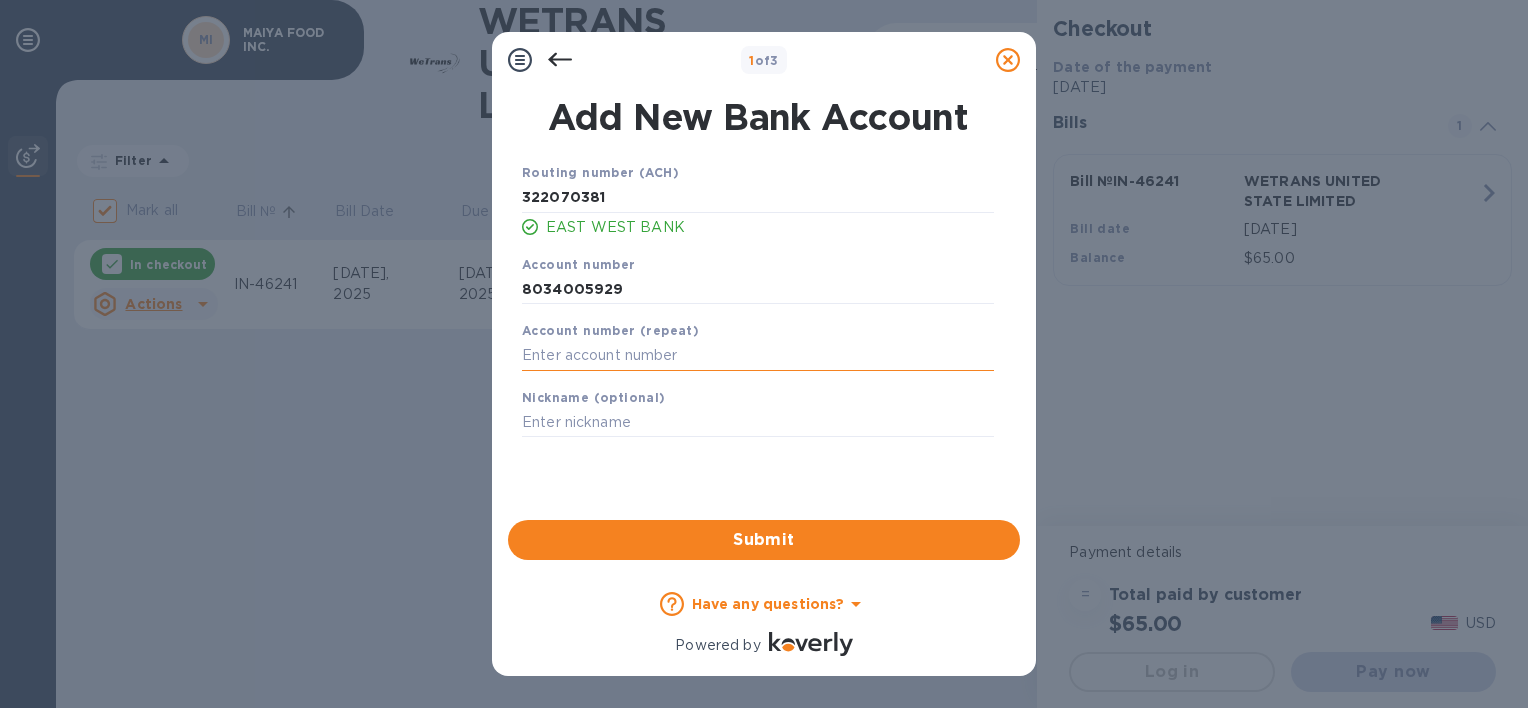 click at bounding box center [758, 356] 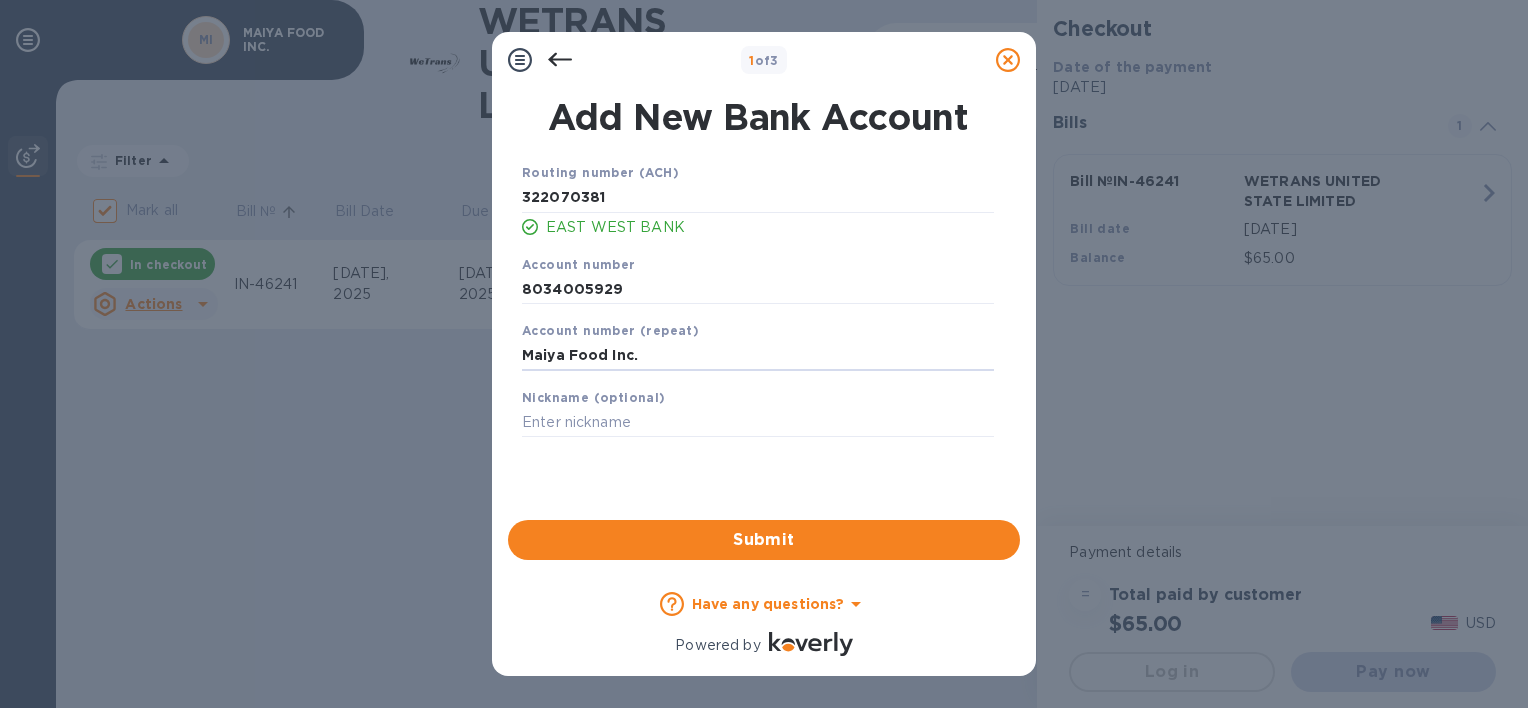 type on "Maiya Food Inc." 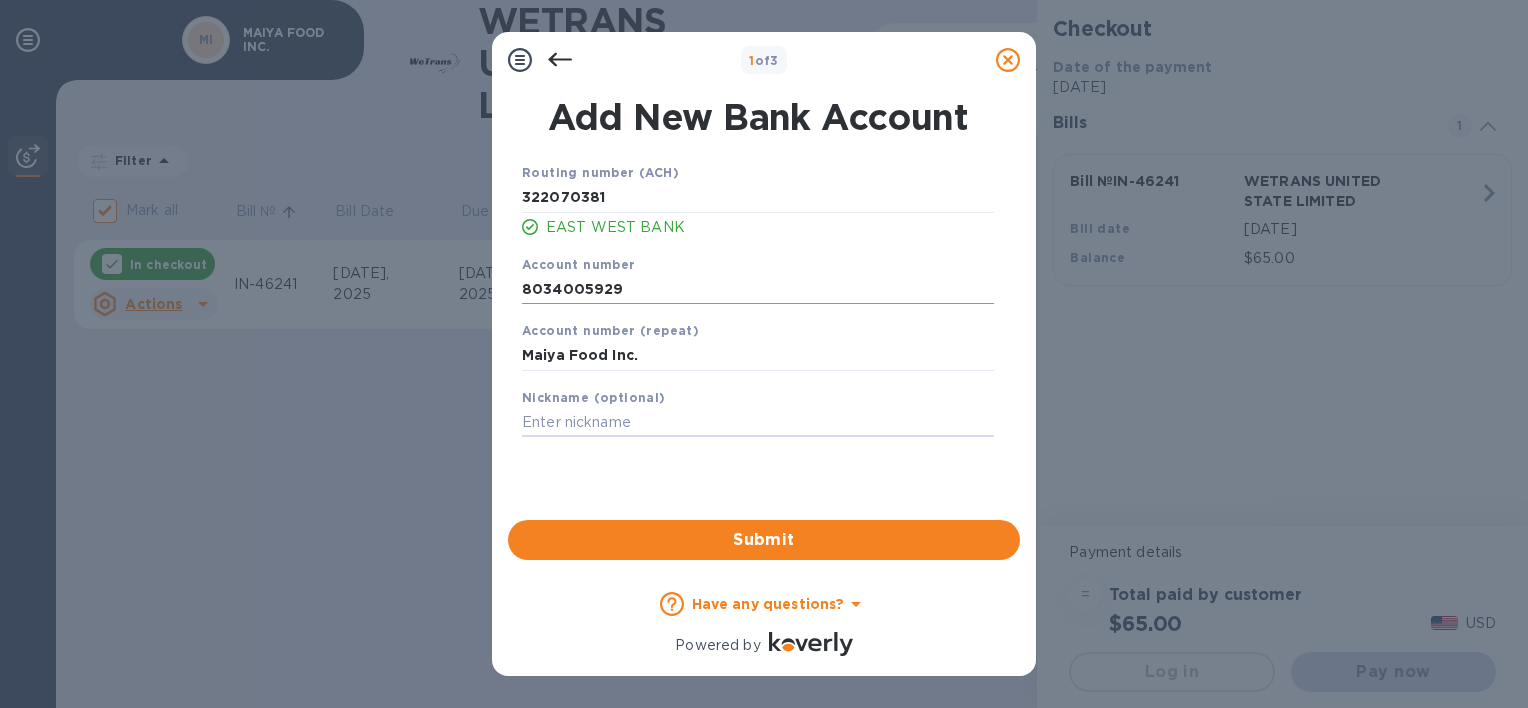 type on "M" 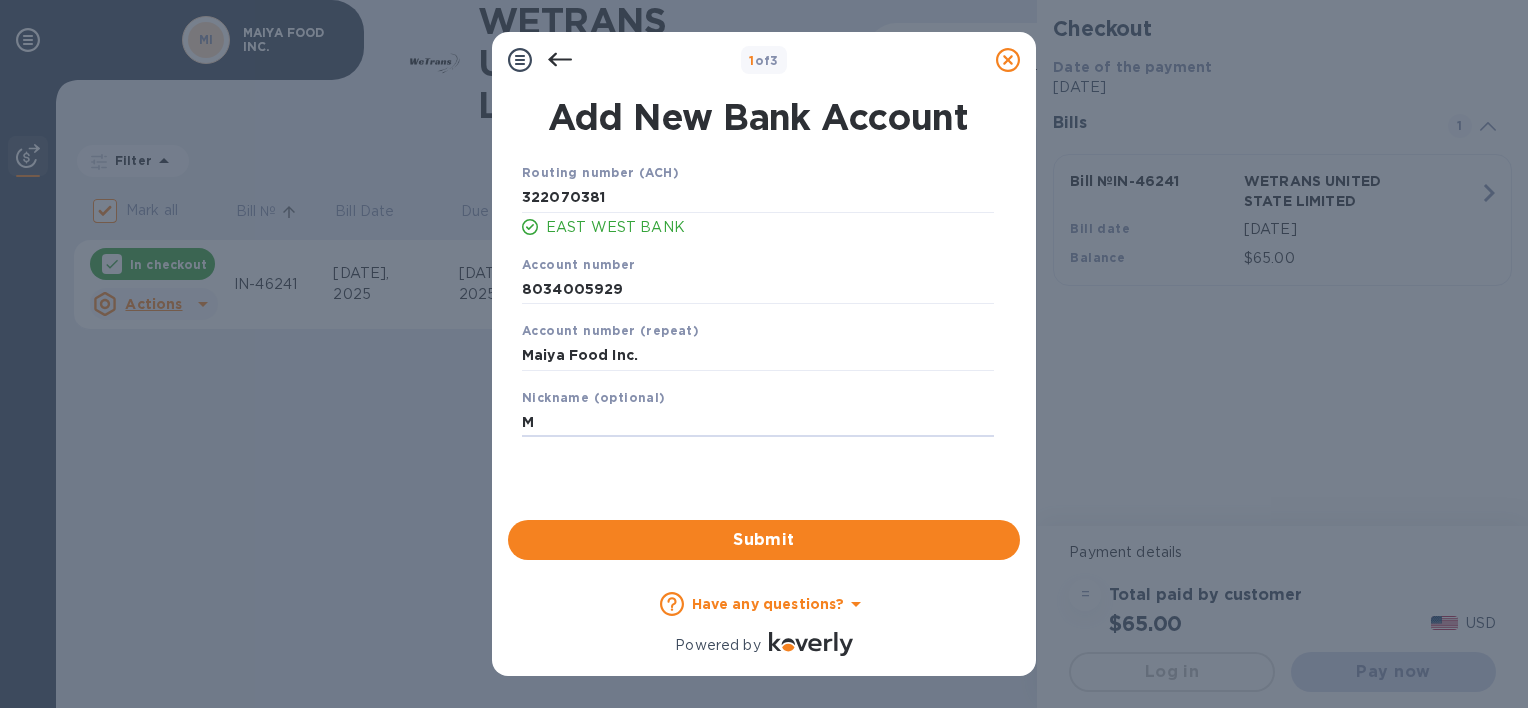 type 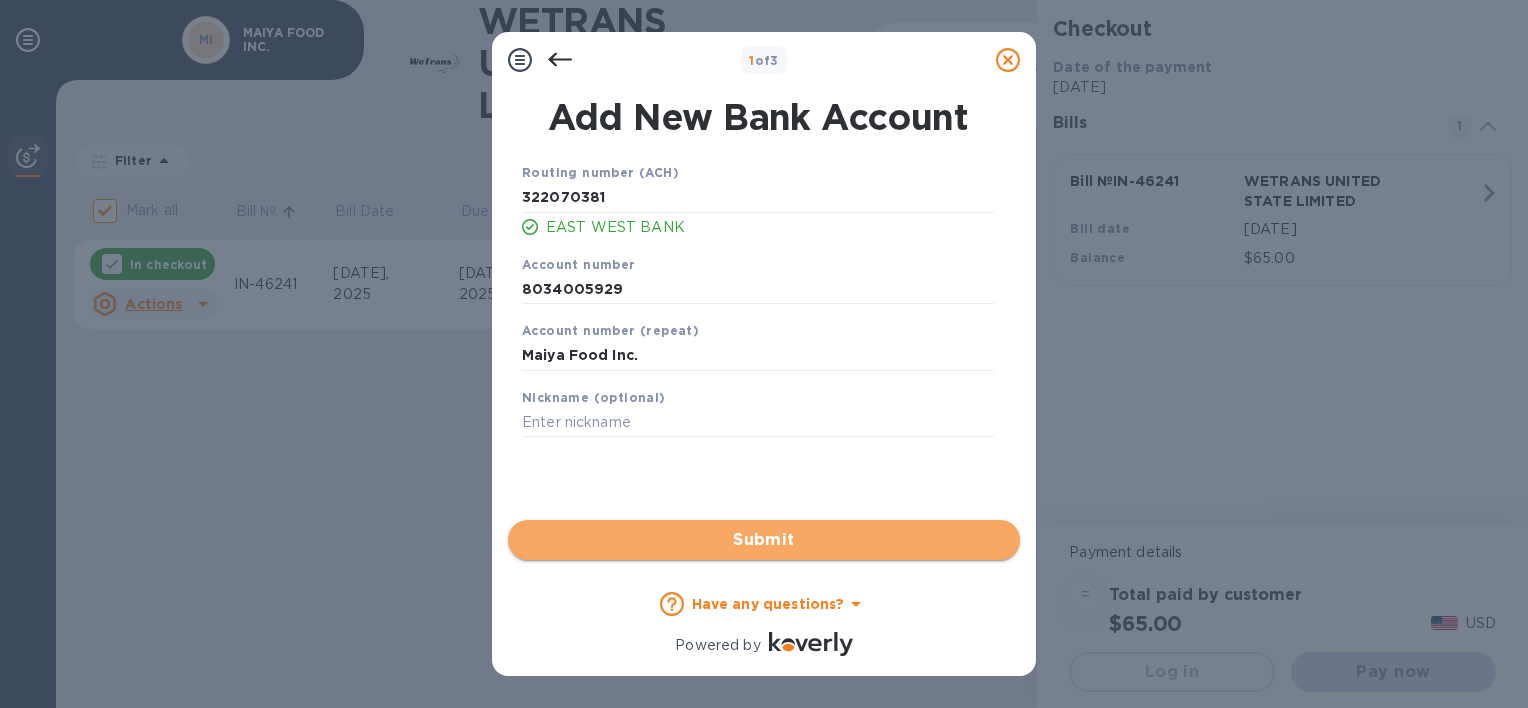 click on "Submit" at bounding box center (764, 540) 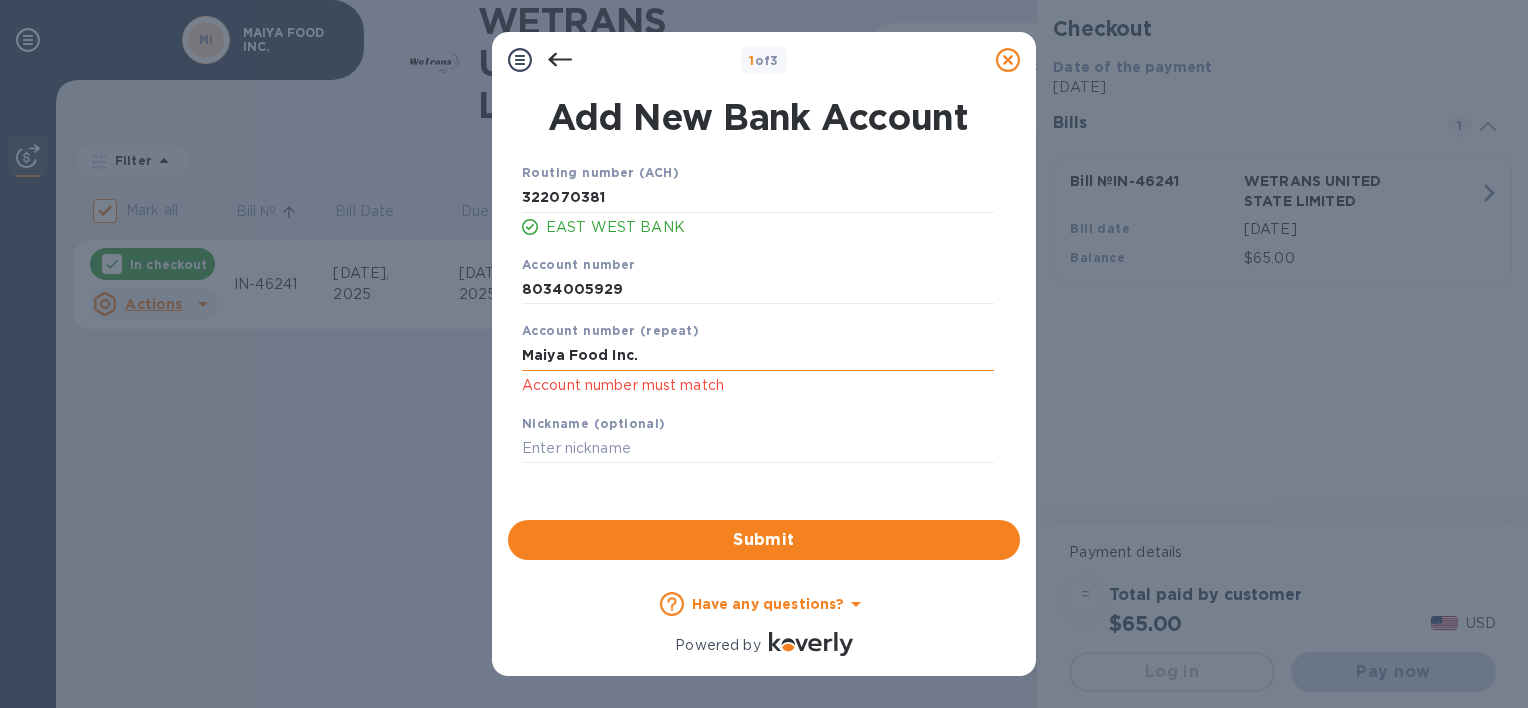 click on "Maiya Food Inc." at bounding box center (758, 356) 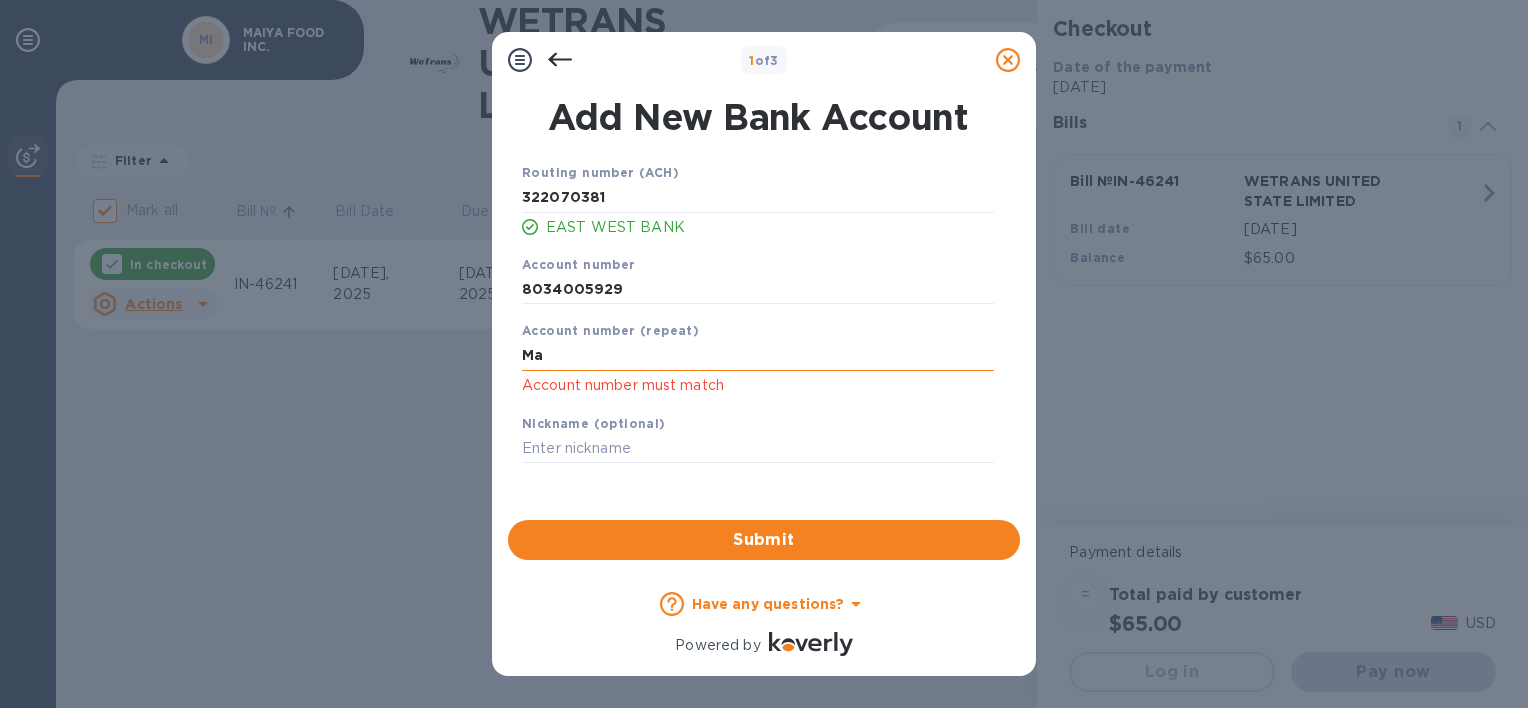 type on "M" 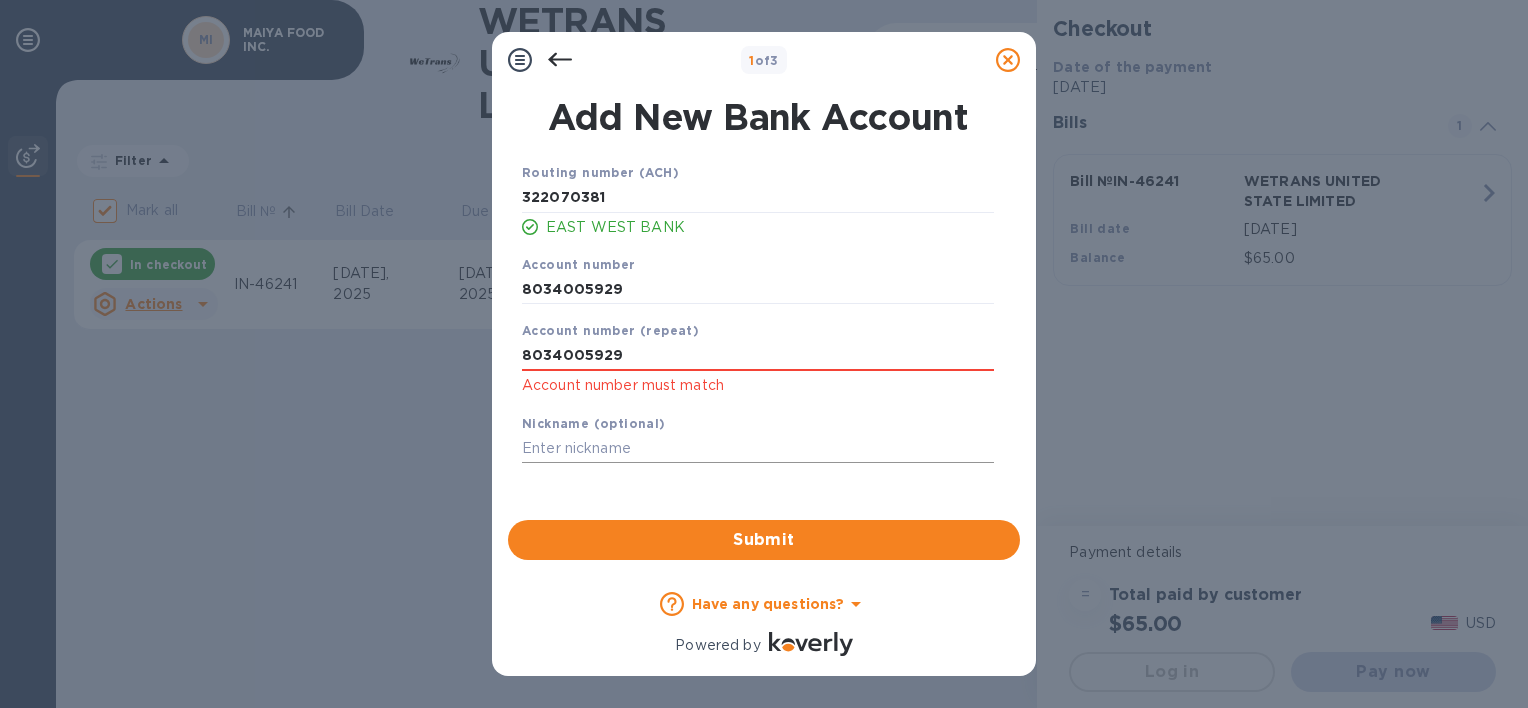 type on "8034005929" 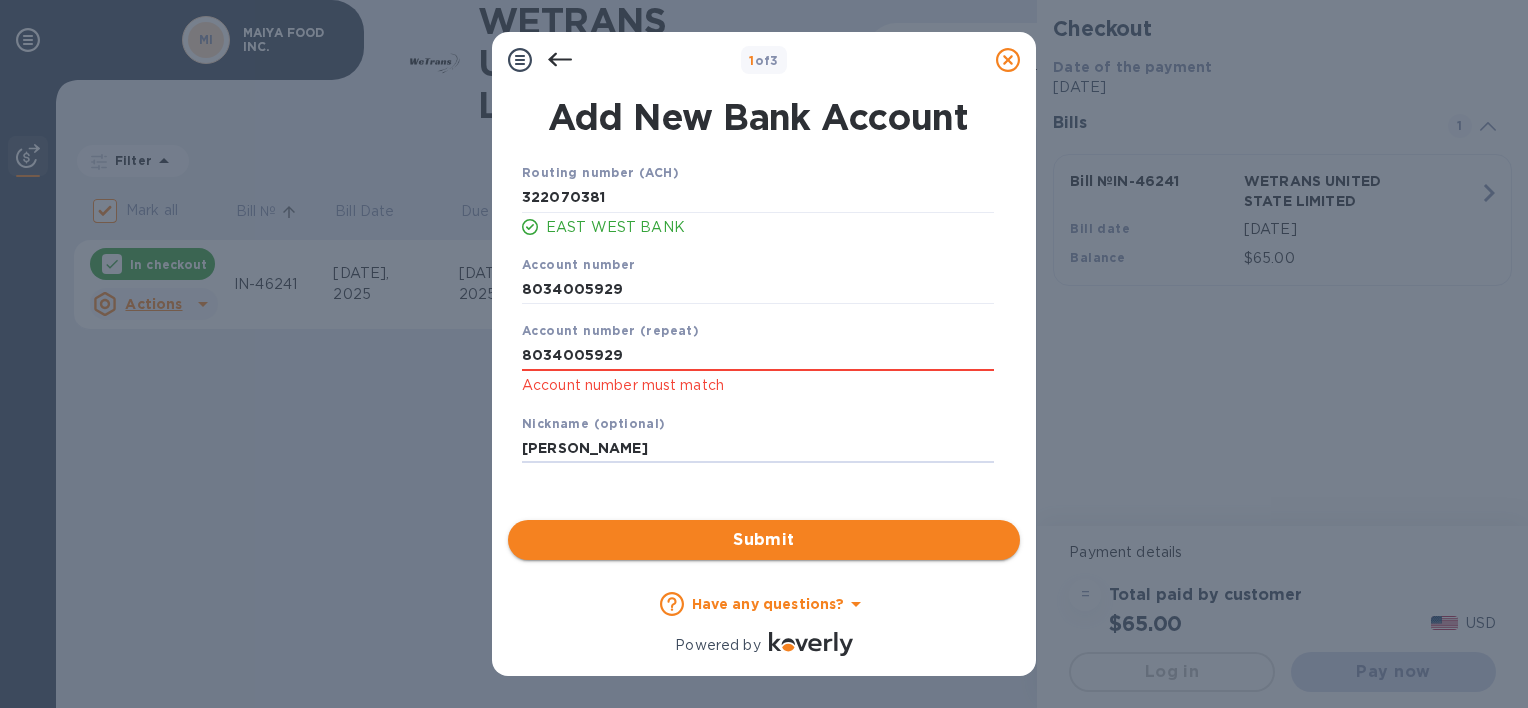 type on "[PERSON_NAME]" 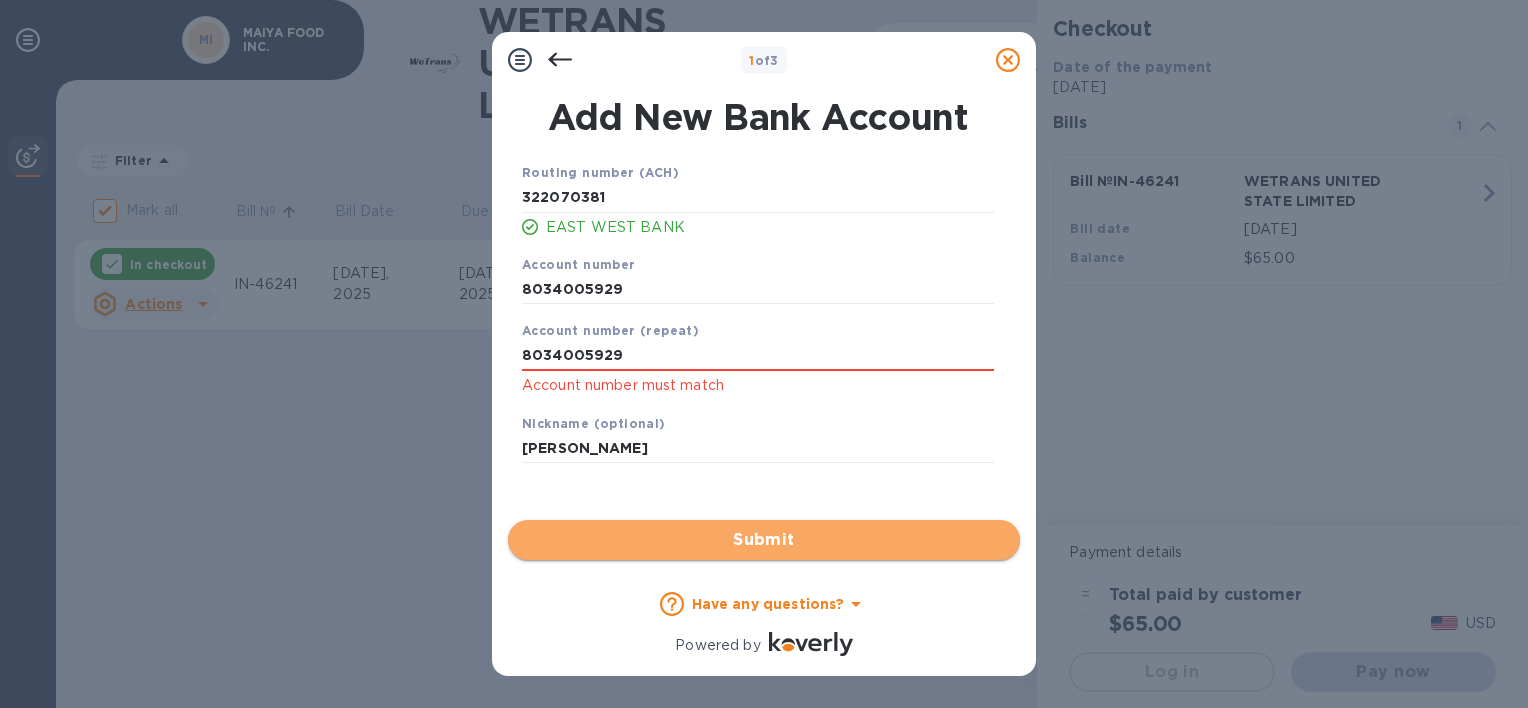click on "Submit" at bounding box center (764, 540) 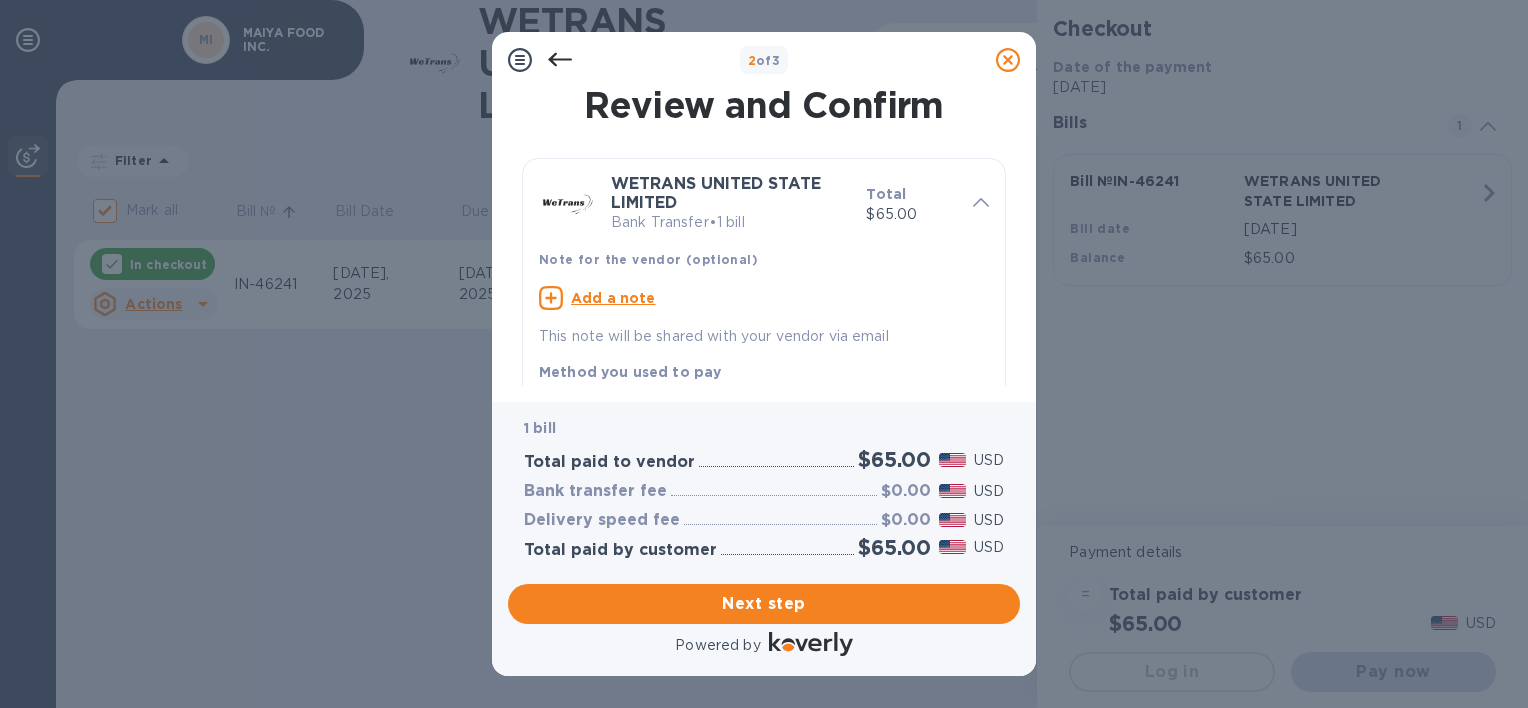 click on "Add a note" at bounding box center (613, 298) 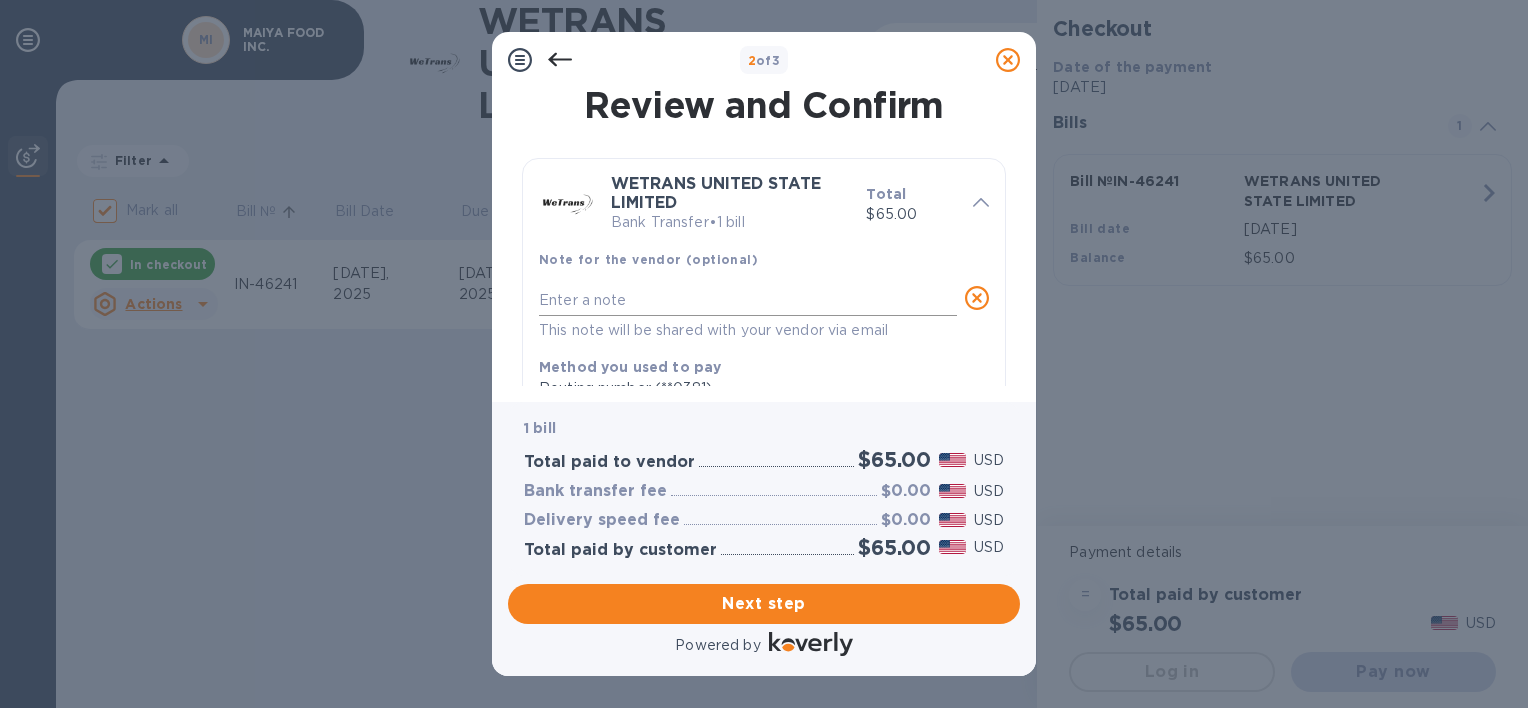 click at bounding box center [748, 300] 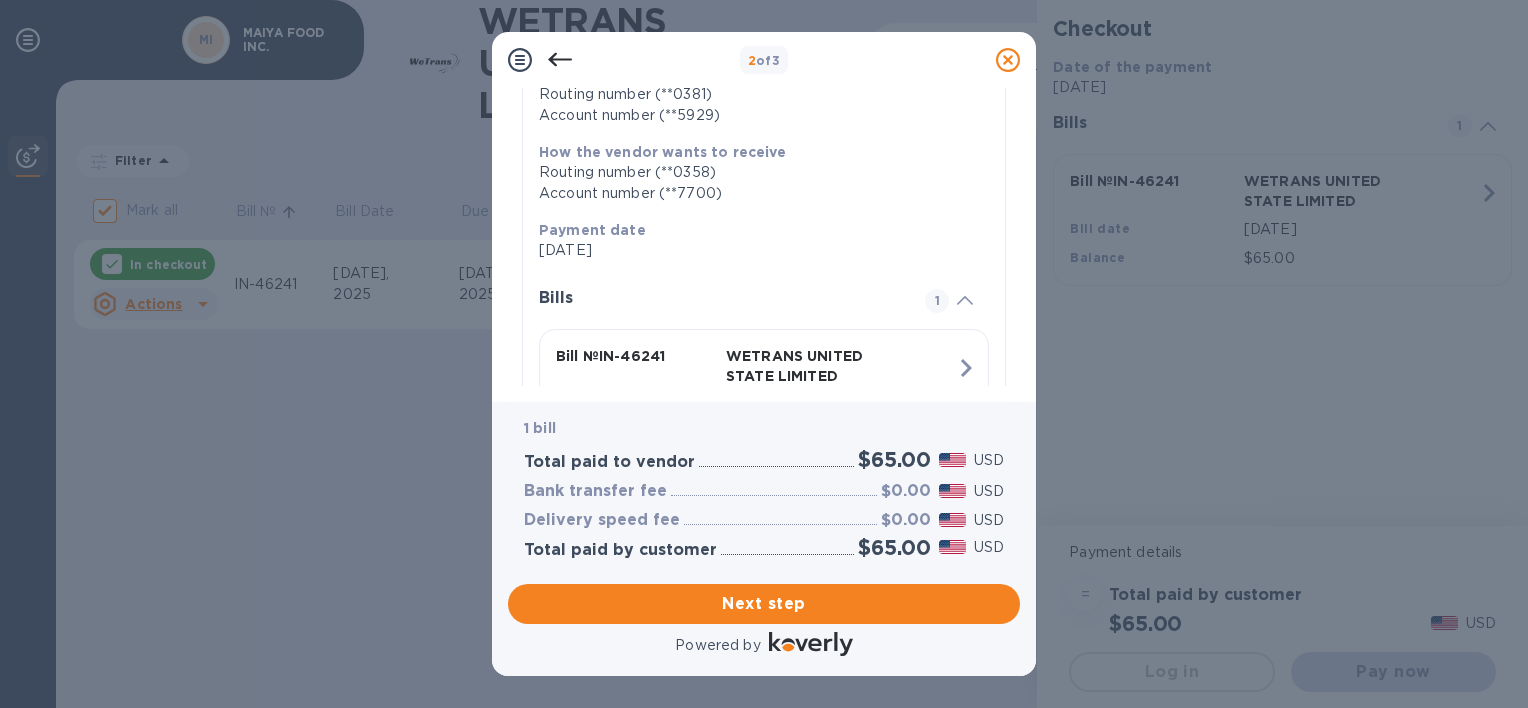 scroll, scrollTop: 333, scrollLeft: 0, axis: vertical 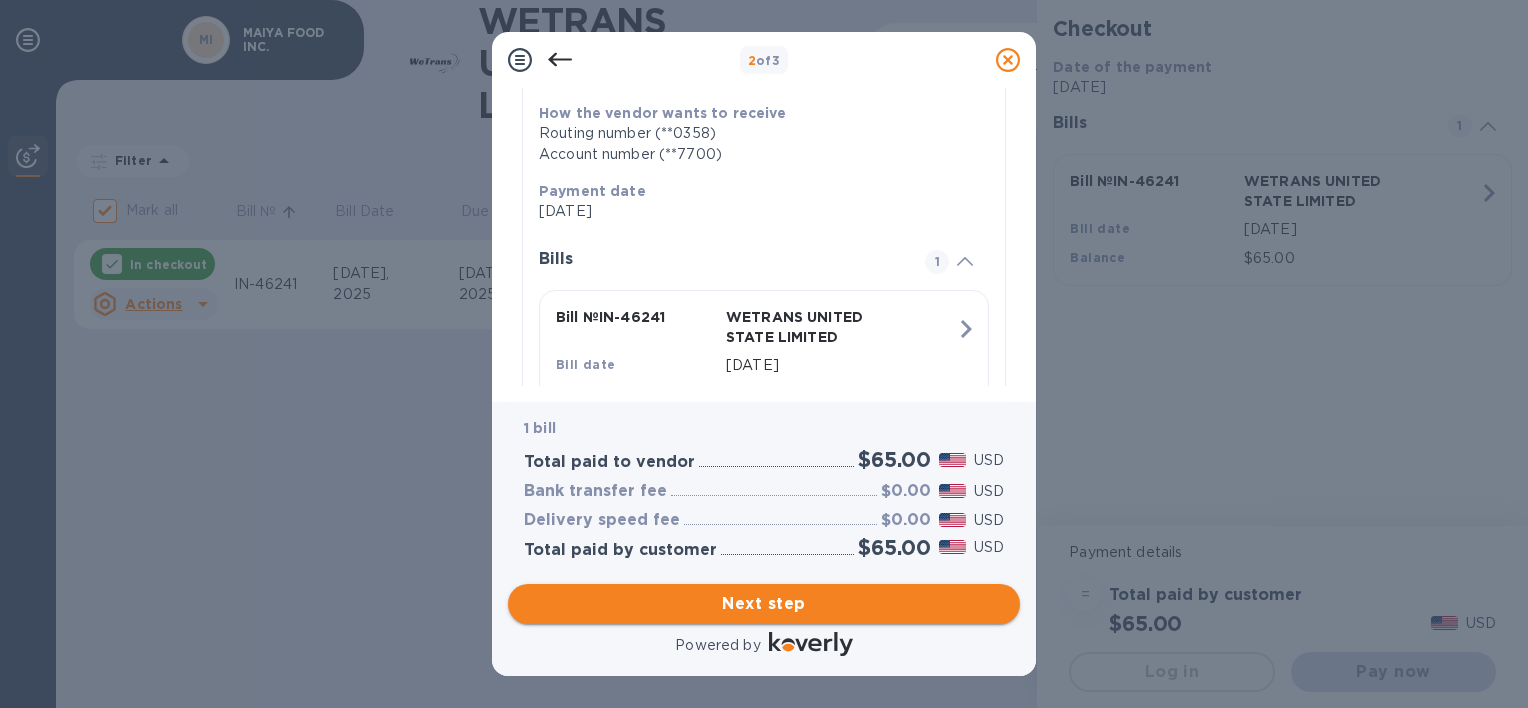 type on "Container # KMTU9367058" 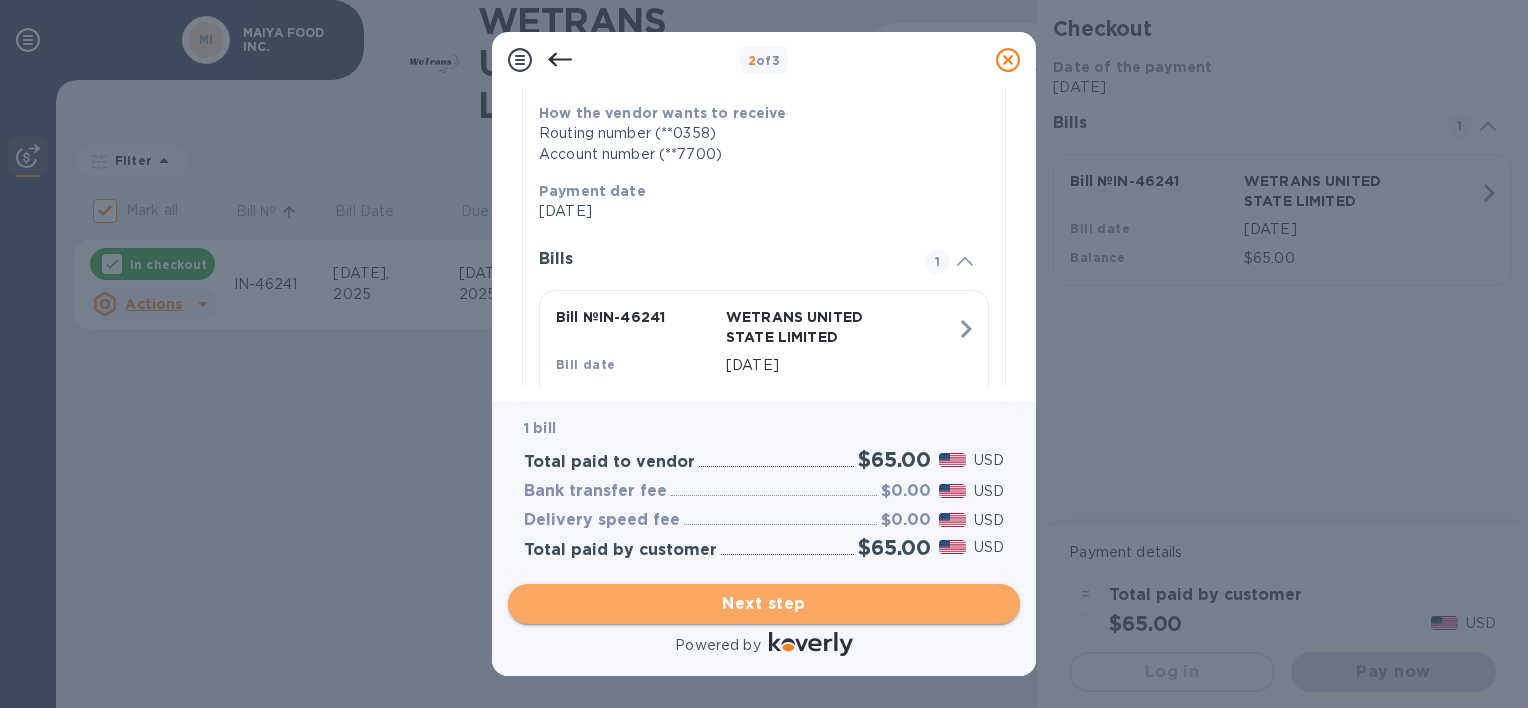 click on "Next step" at bounding box center (764, 604) 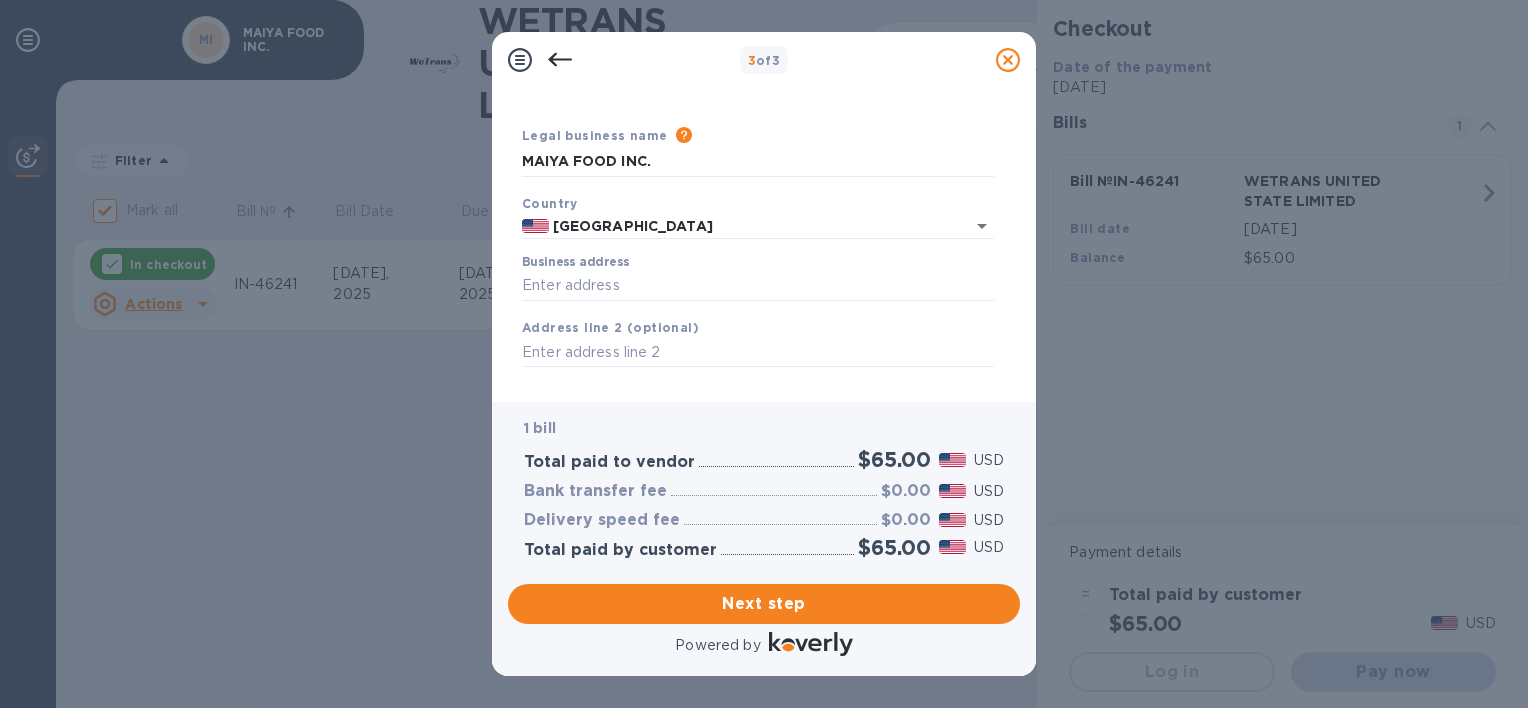 scroll, scrollTop: 72, scrollLeft: 0, axis: vertical 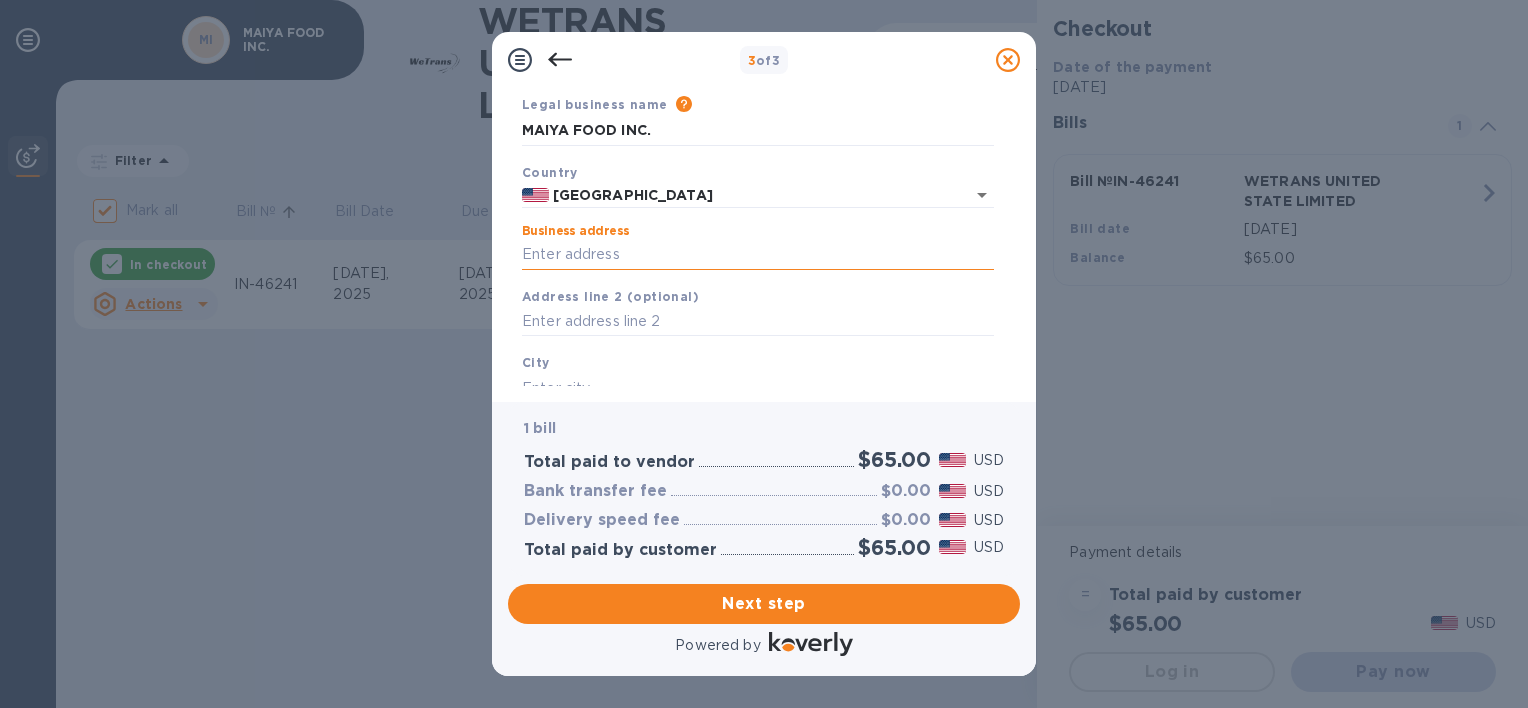 click on "Business address" at bounding box center (758, 255) 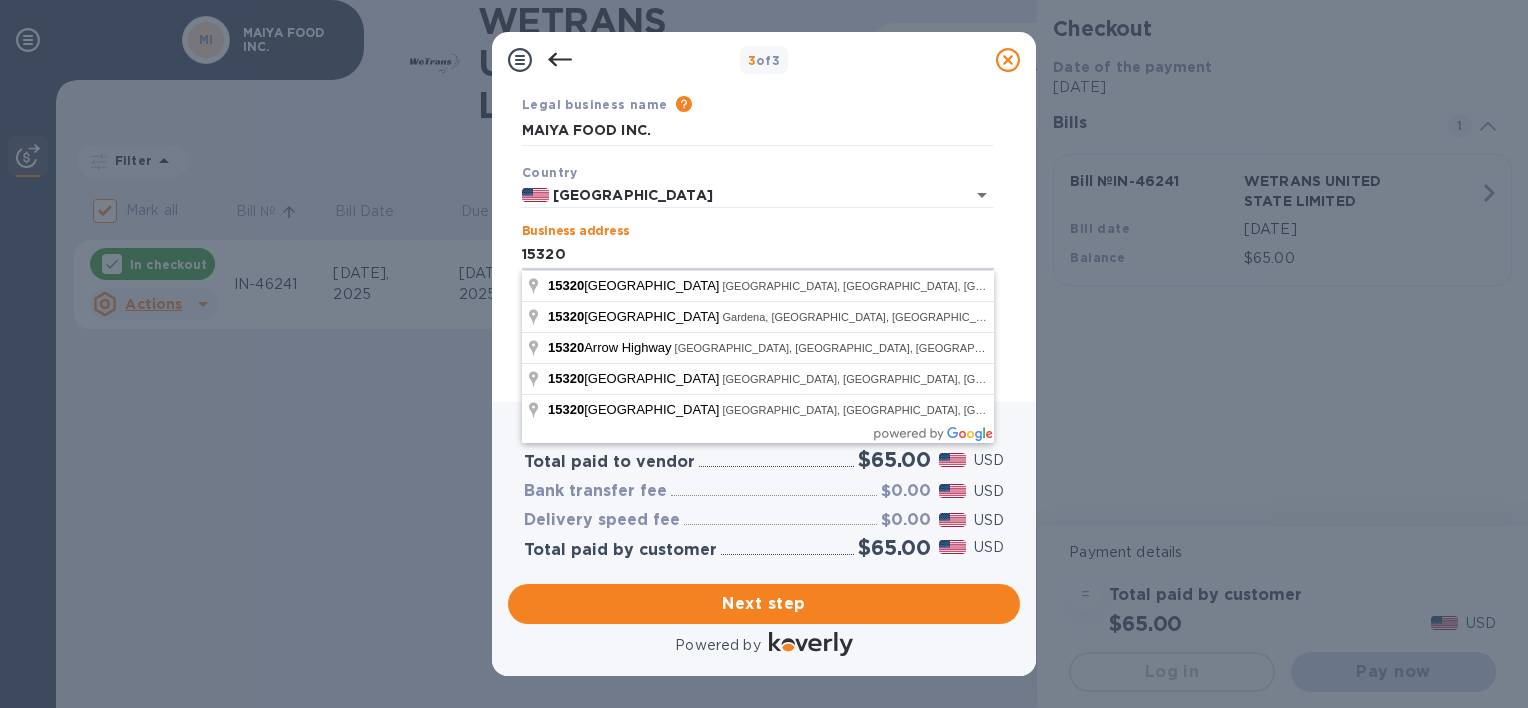 type on "[STREET_ADDRESS]" 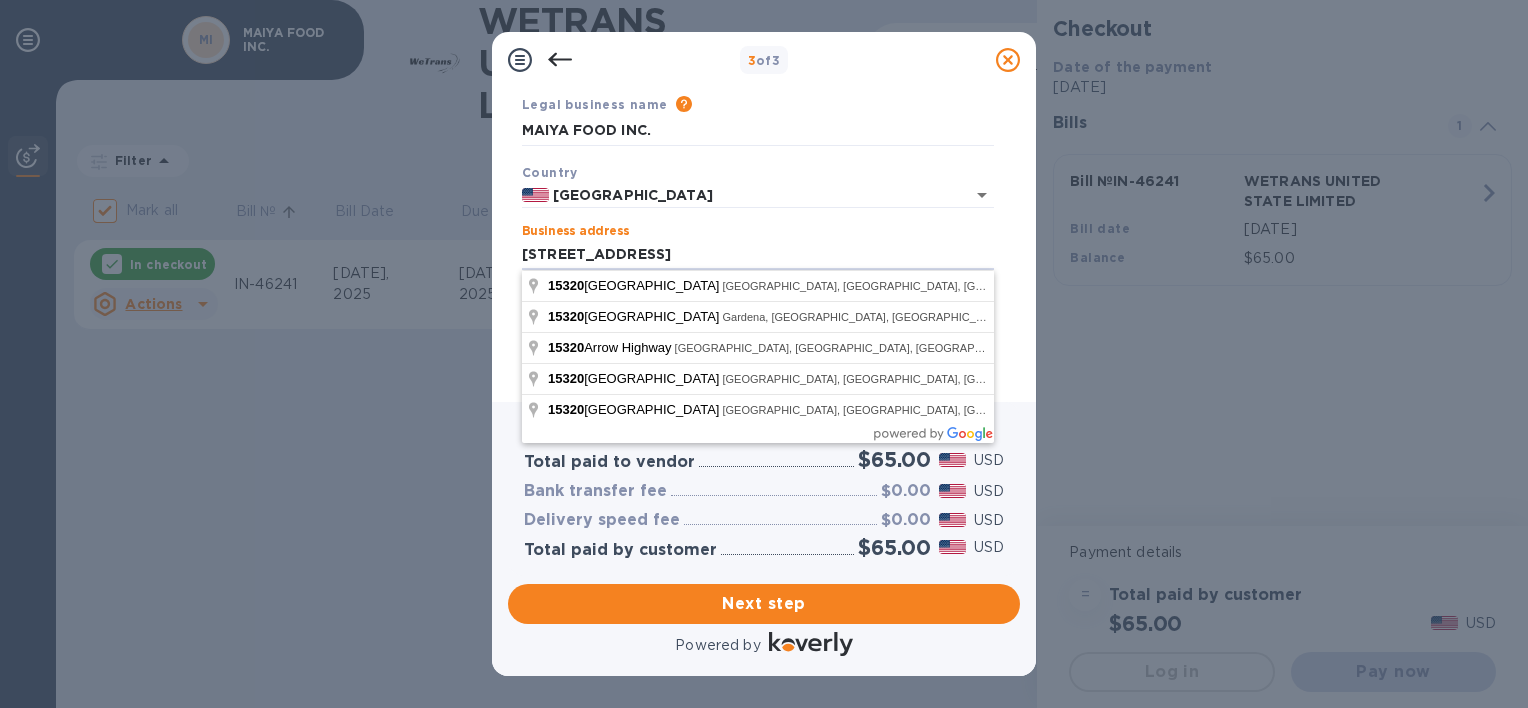 drag, startPoint x: 770, startPoint y: 316, endPoint x: 770, endPoint y: 333, distance: 17 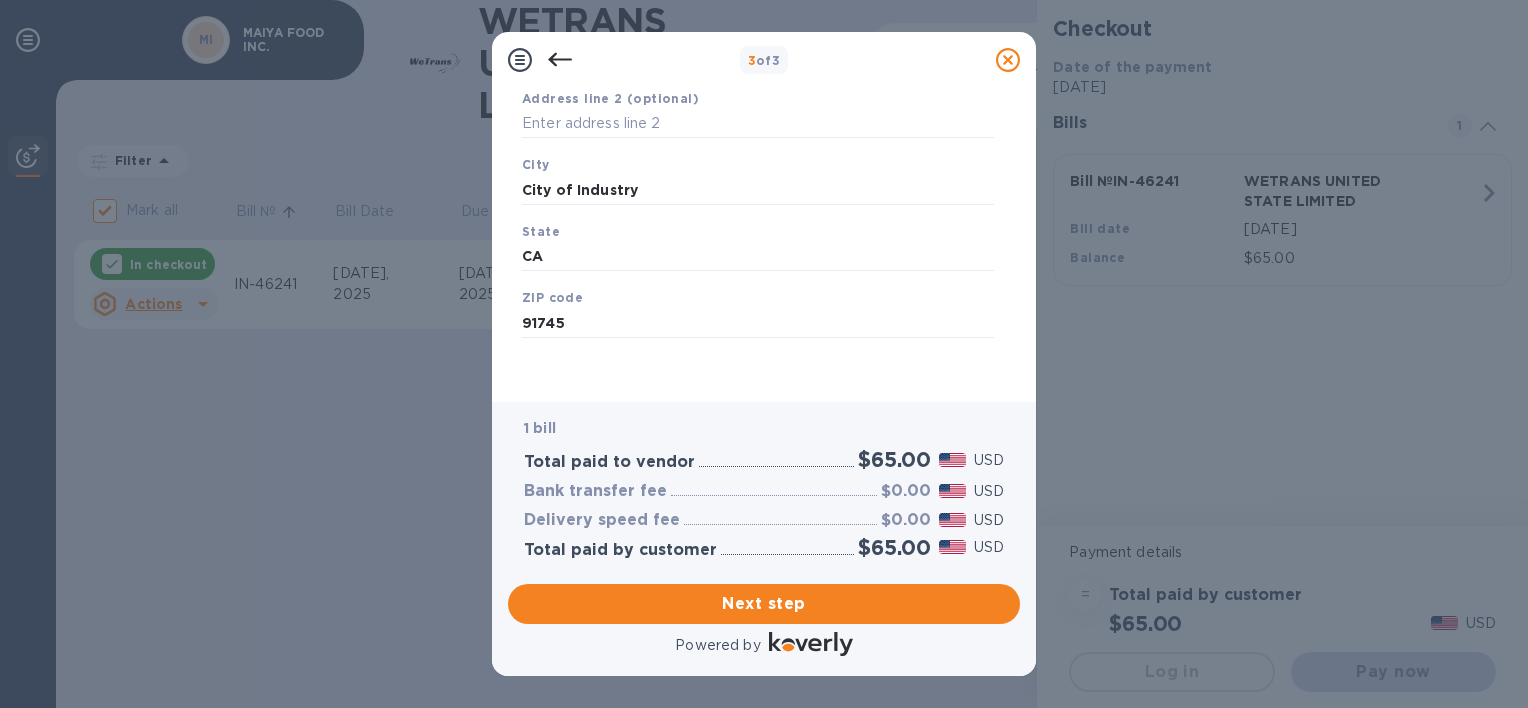 scroll, scrollTop: 272, scrollLeft: 0, axis: vertical 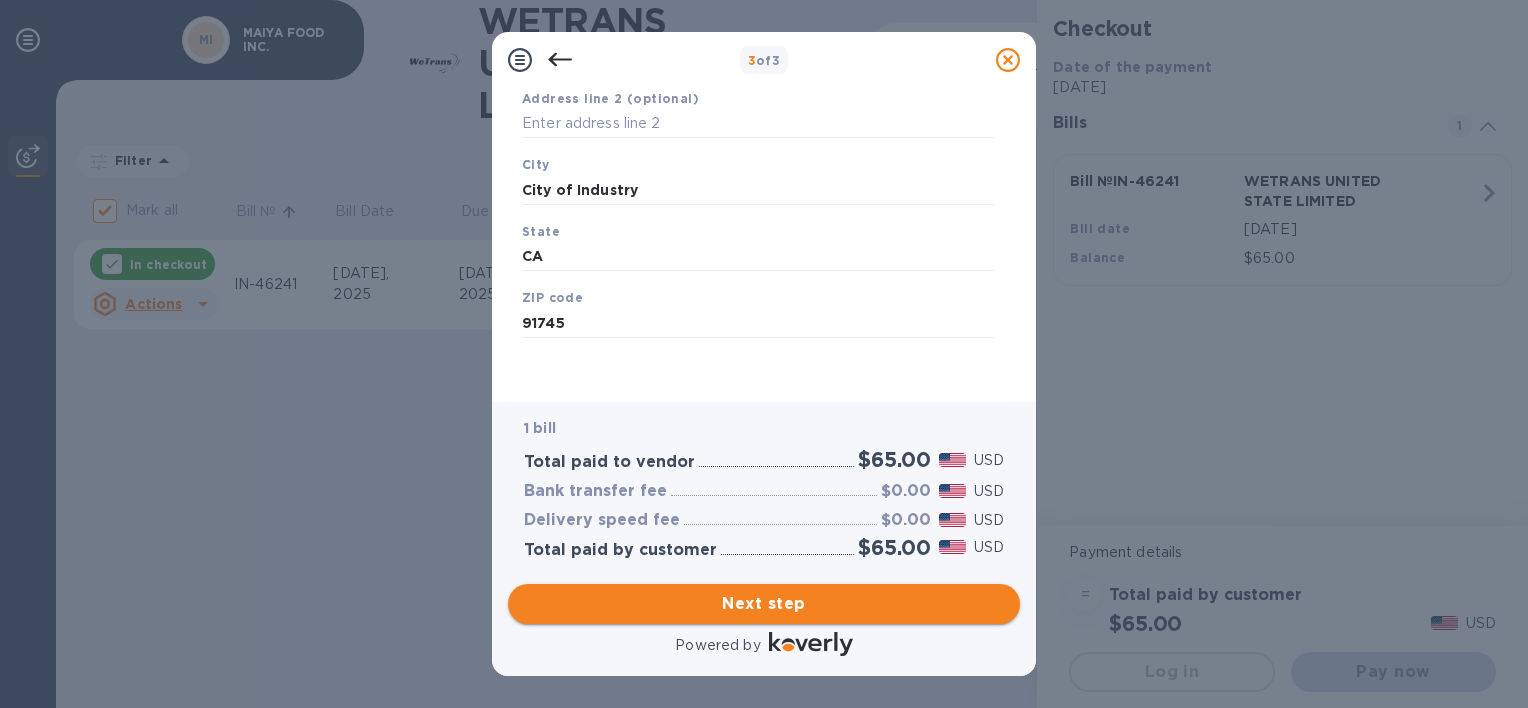 click on "Next step" at bounding box center [764, 604] 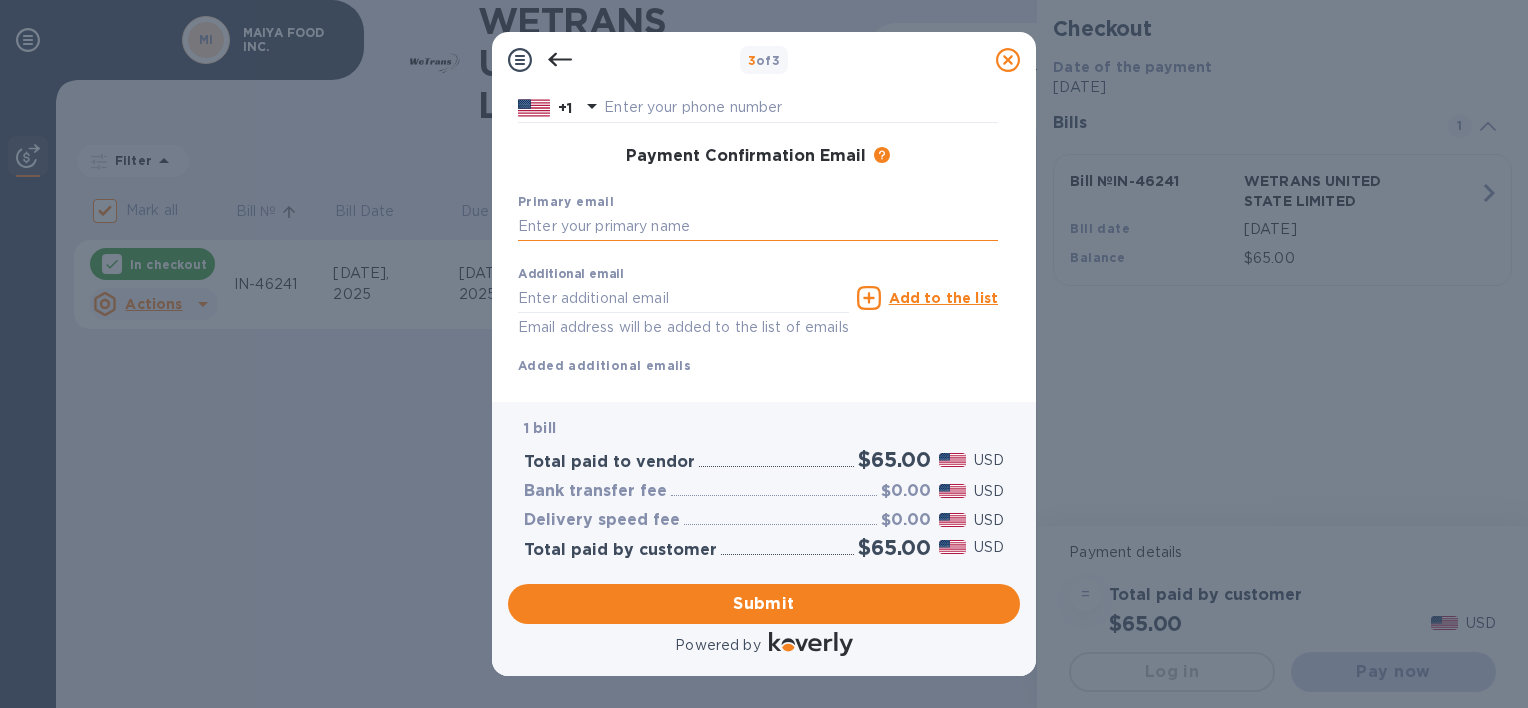 click at bounding box center [758, 227] 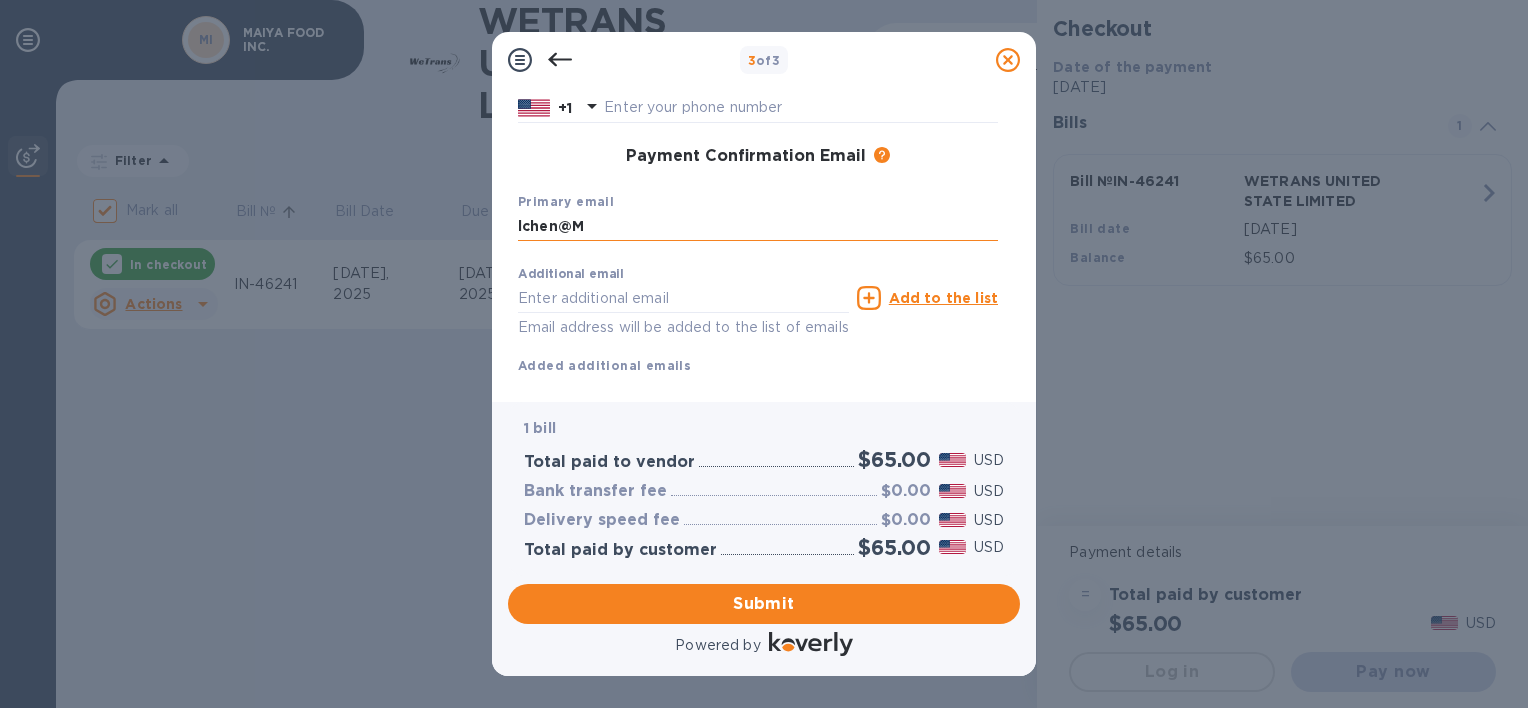 type on "[EMAIL_ADDRESS][DOMAIN_NAME]" 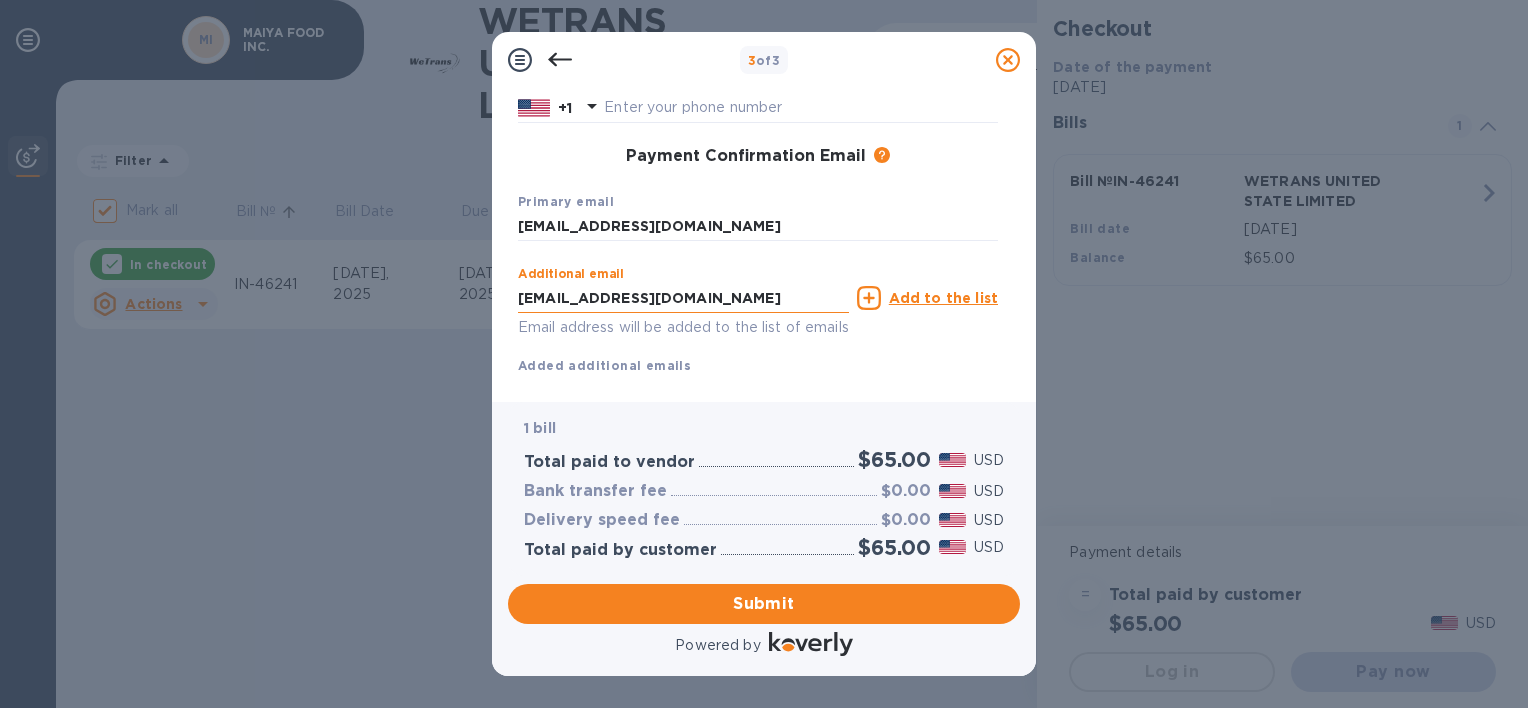 click on "[EMAIL_ADDRESS][DOMAIN_NAME]" at bounding box center (683, 298) 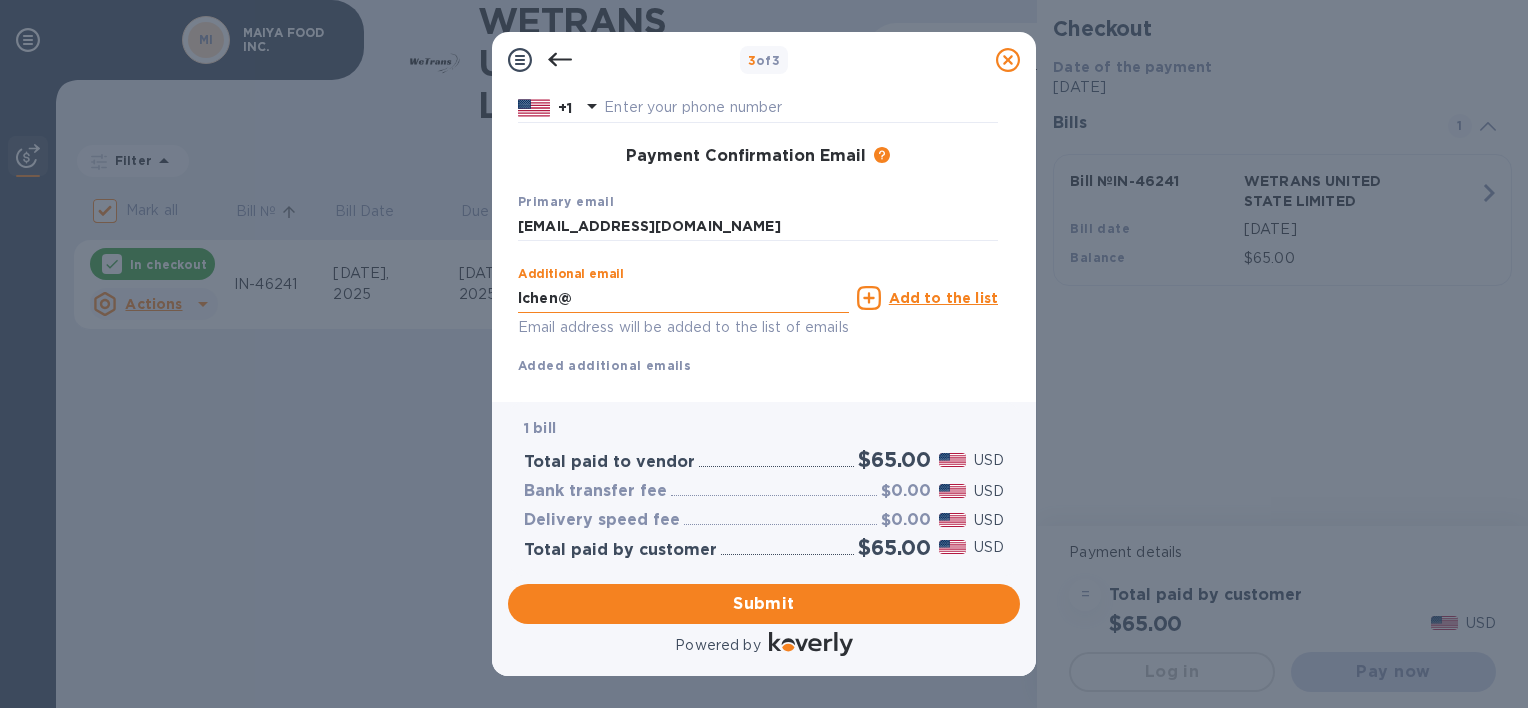type on "[EMAIL_ADDRESS][DOMAIN_NAME]" 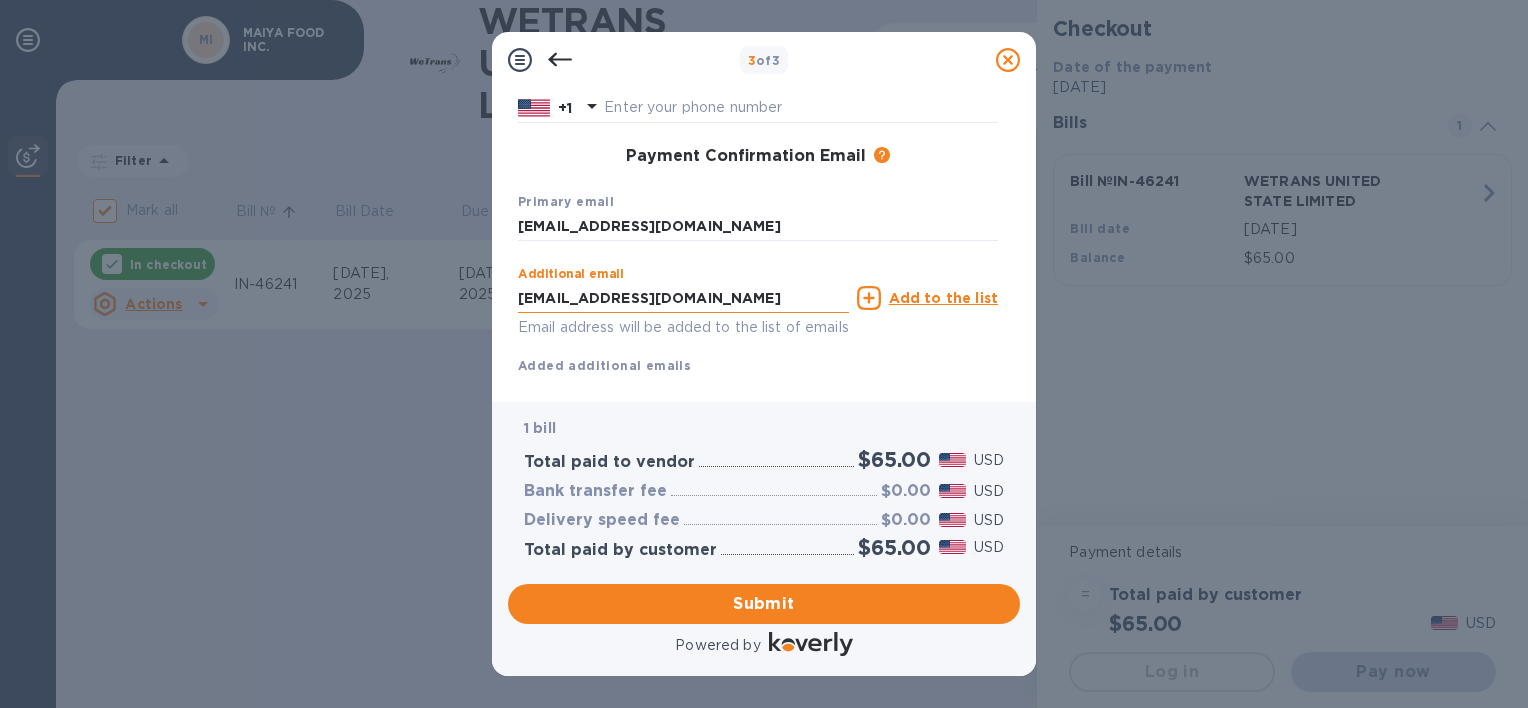 type on "[PERSON_NAME]" 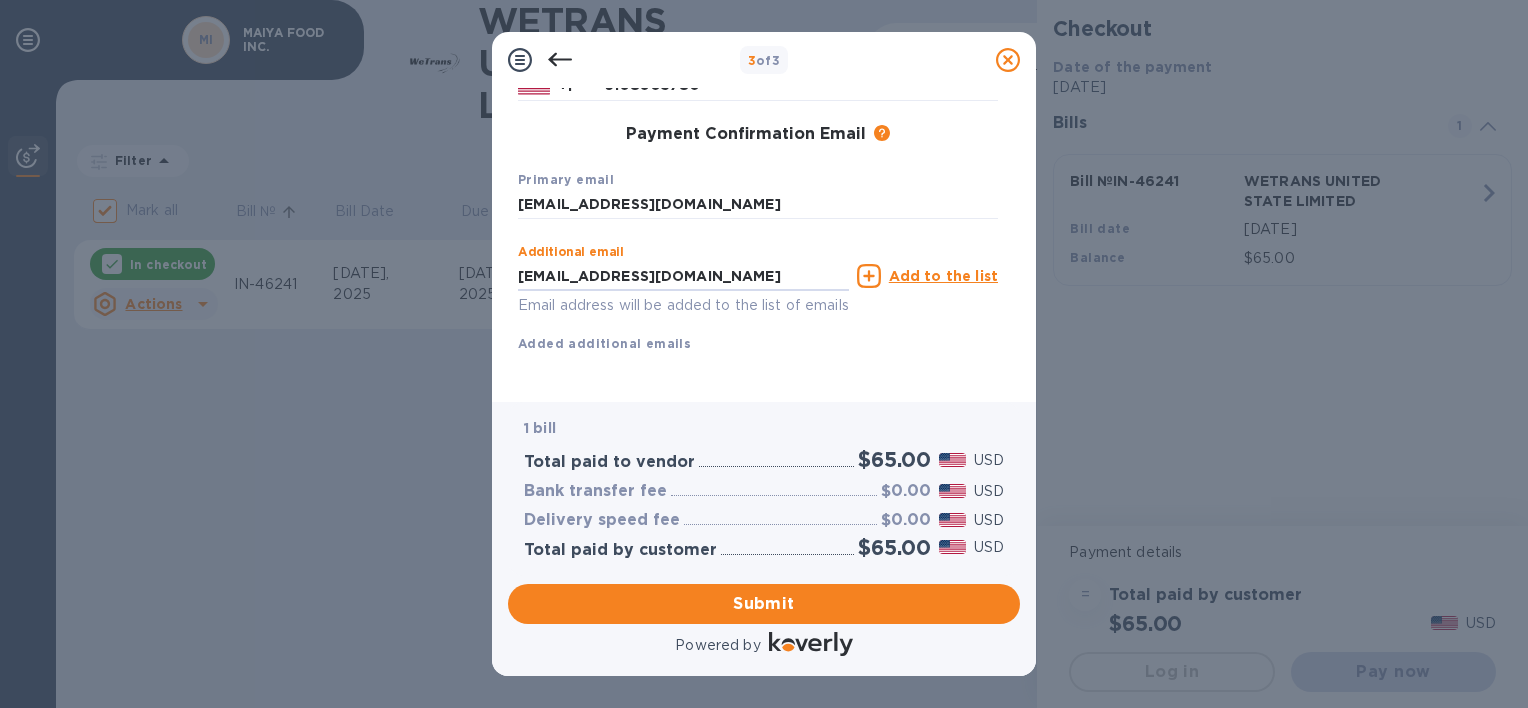 scroll, scrollTop: 319, scrollLeft: 0, axis: vertical 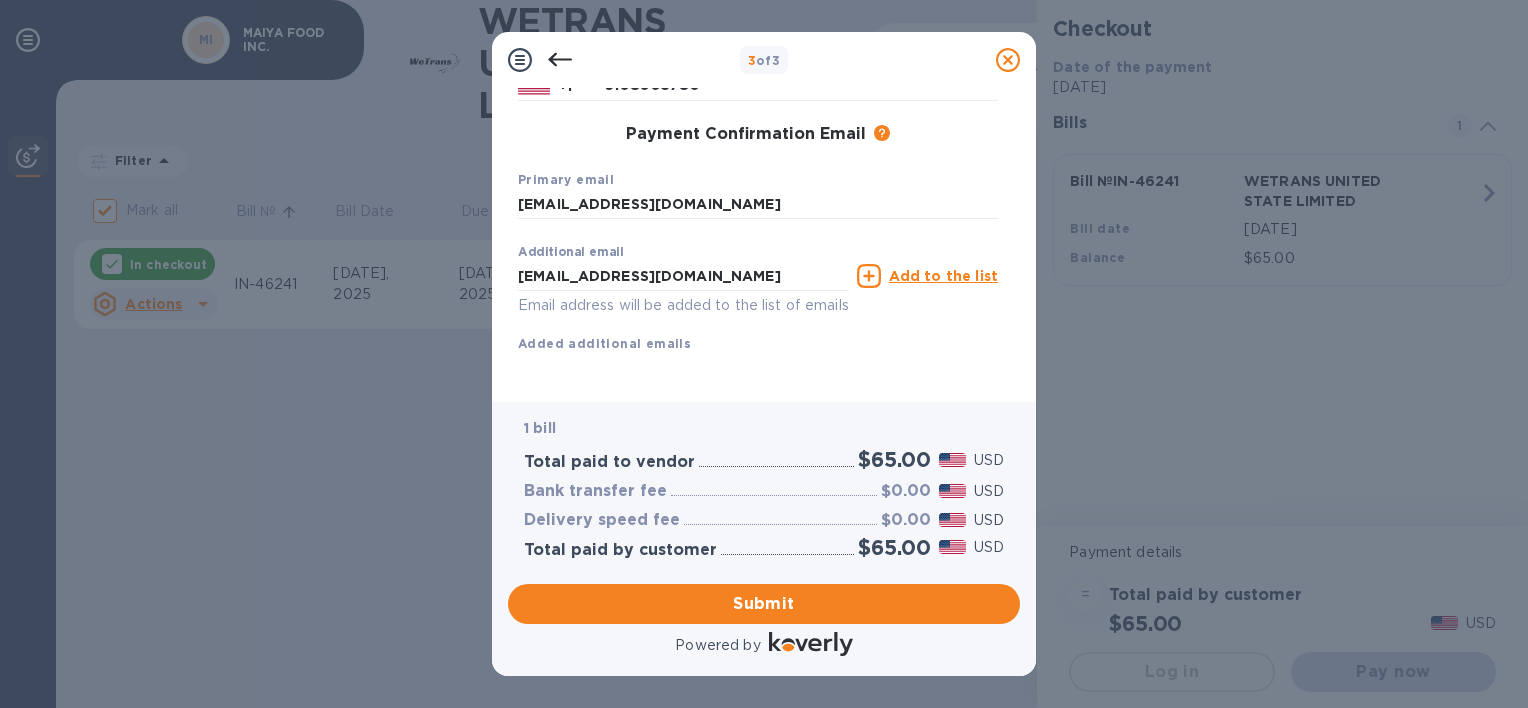 drag, startPoint x: 771, startPoint y: 606, endPoint x: 768, endPoint y: 634, distance: 28.160255 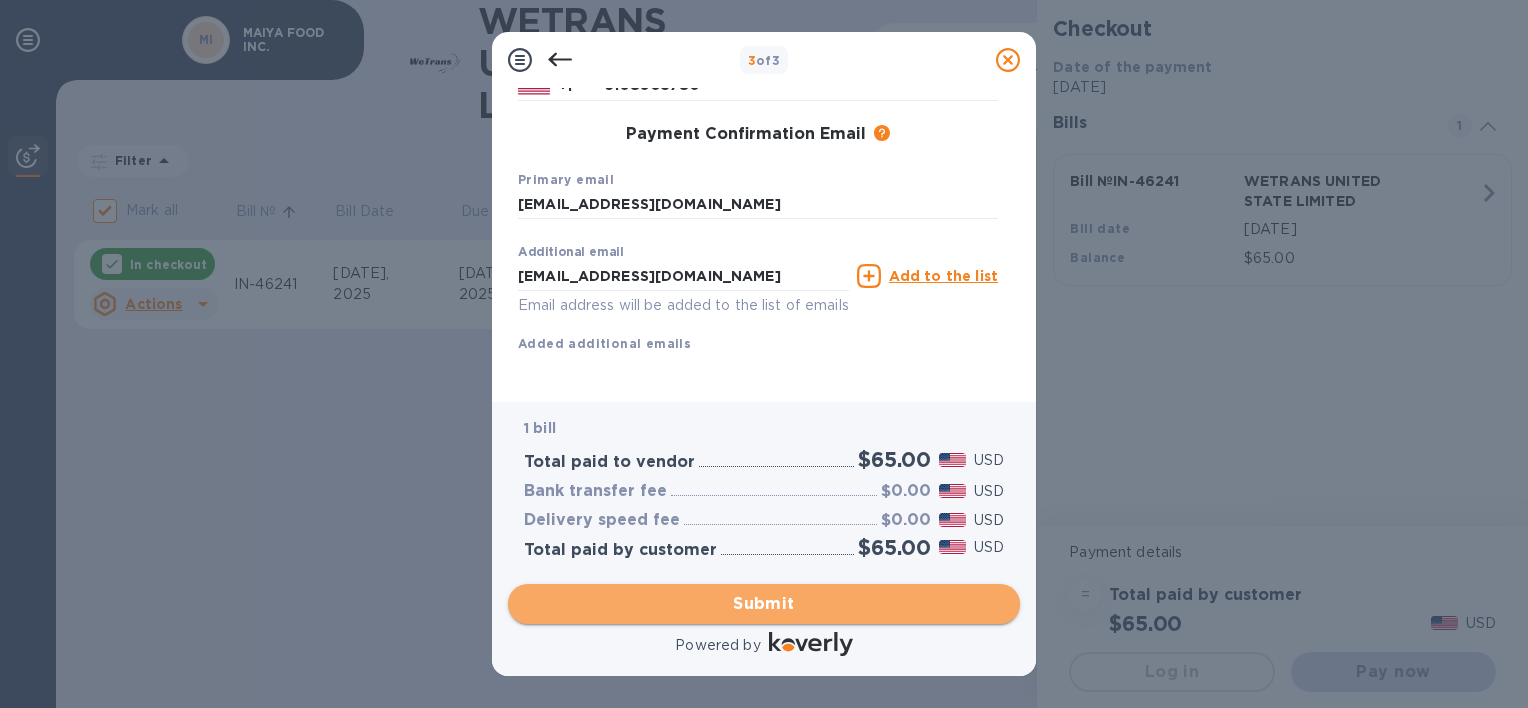 click on "Submit" at bounding box center (764, 604) 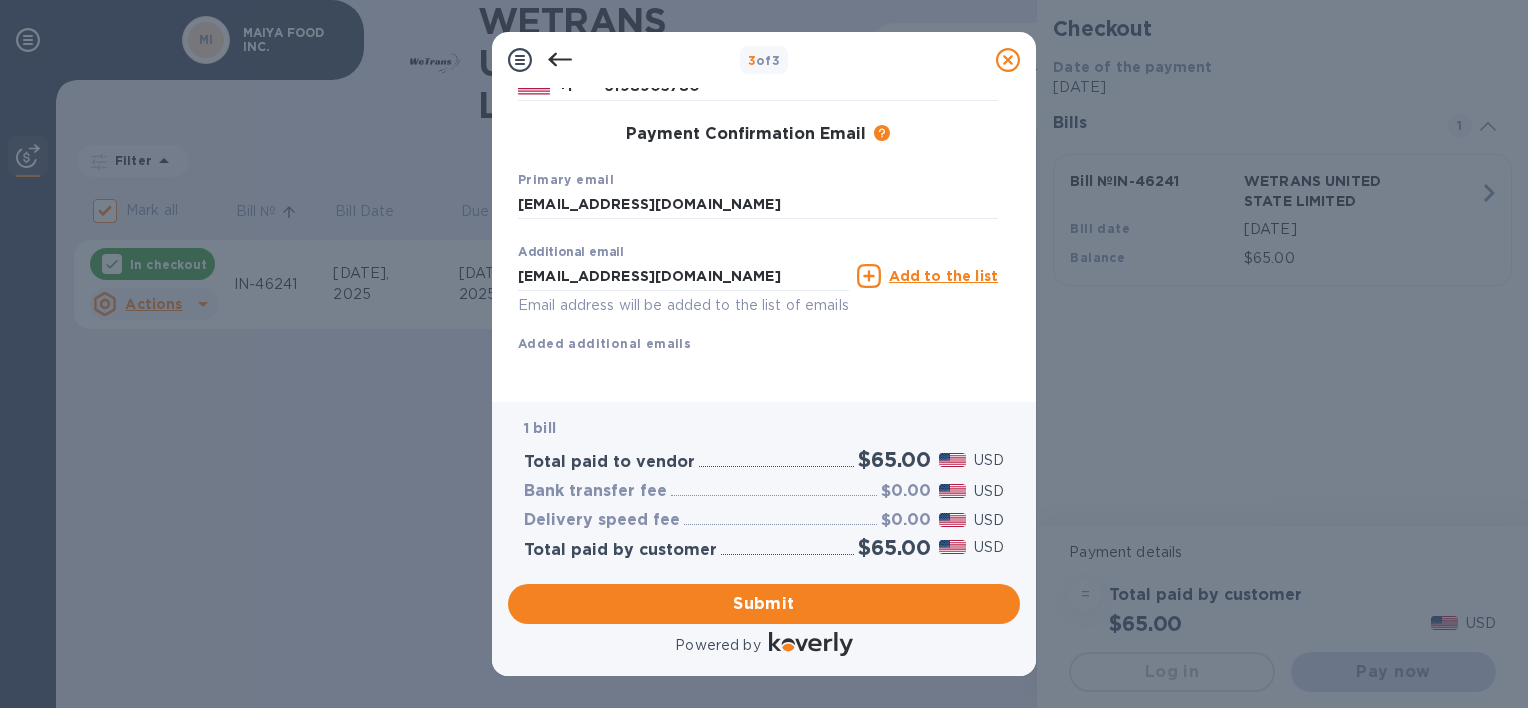scroll, scrollTop: 279, scrollLeft: 0, axis: vertical 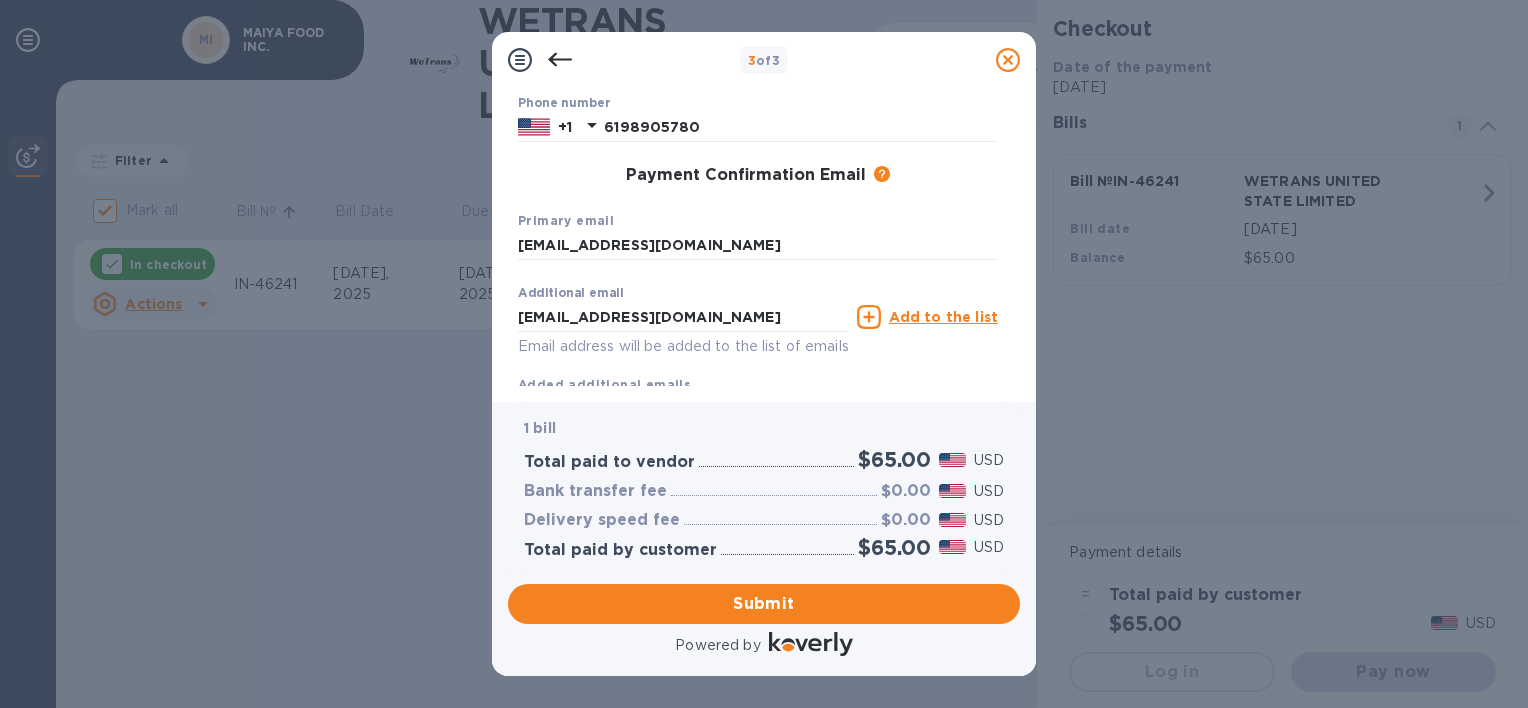 click on "Add to the list" at bounding box center (943, 317) 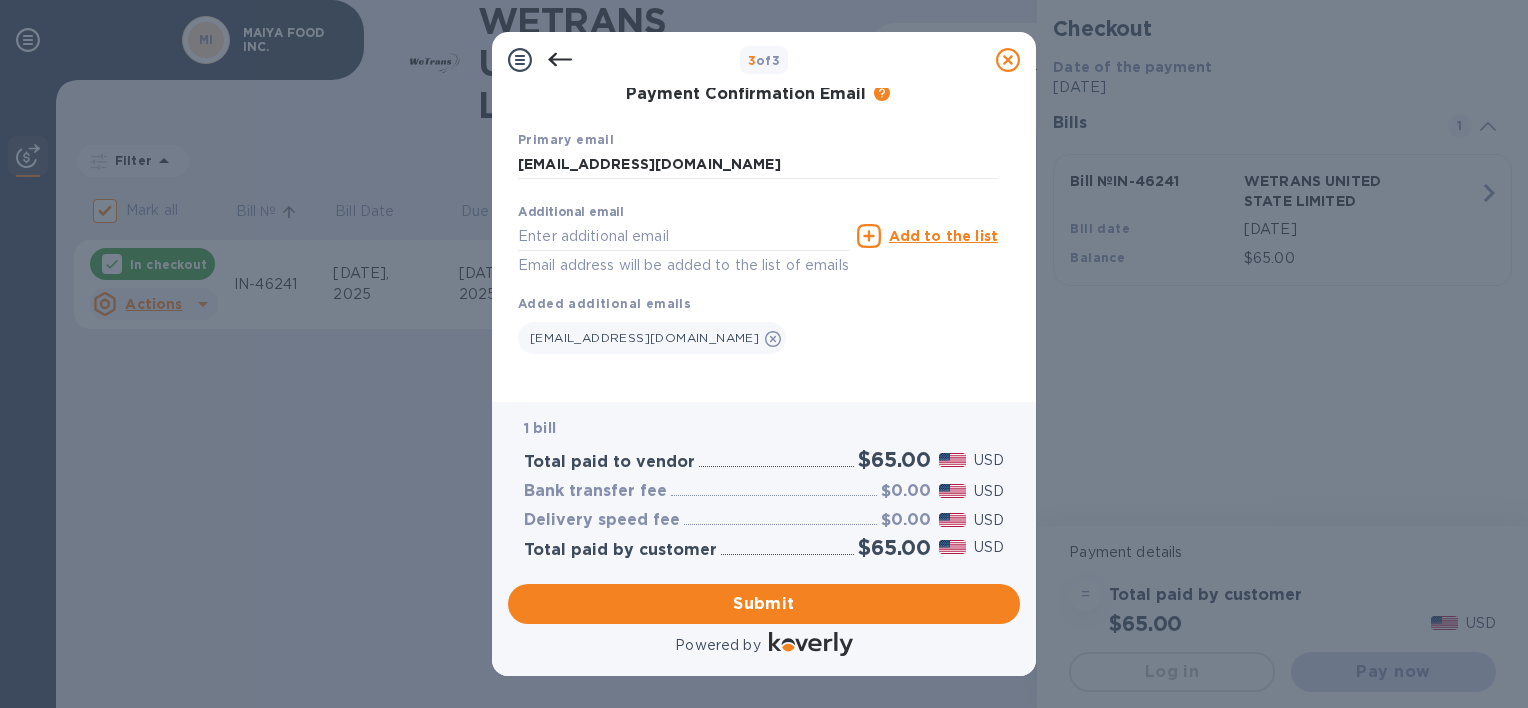 scroll, scrollTop: 385, scrollLeft: 0, axis: vertical 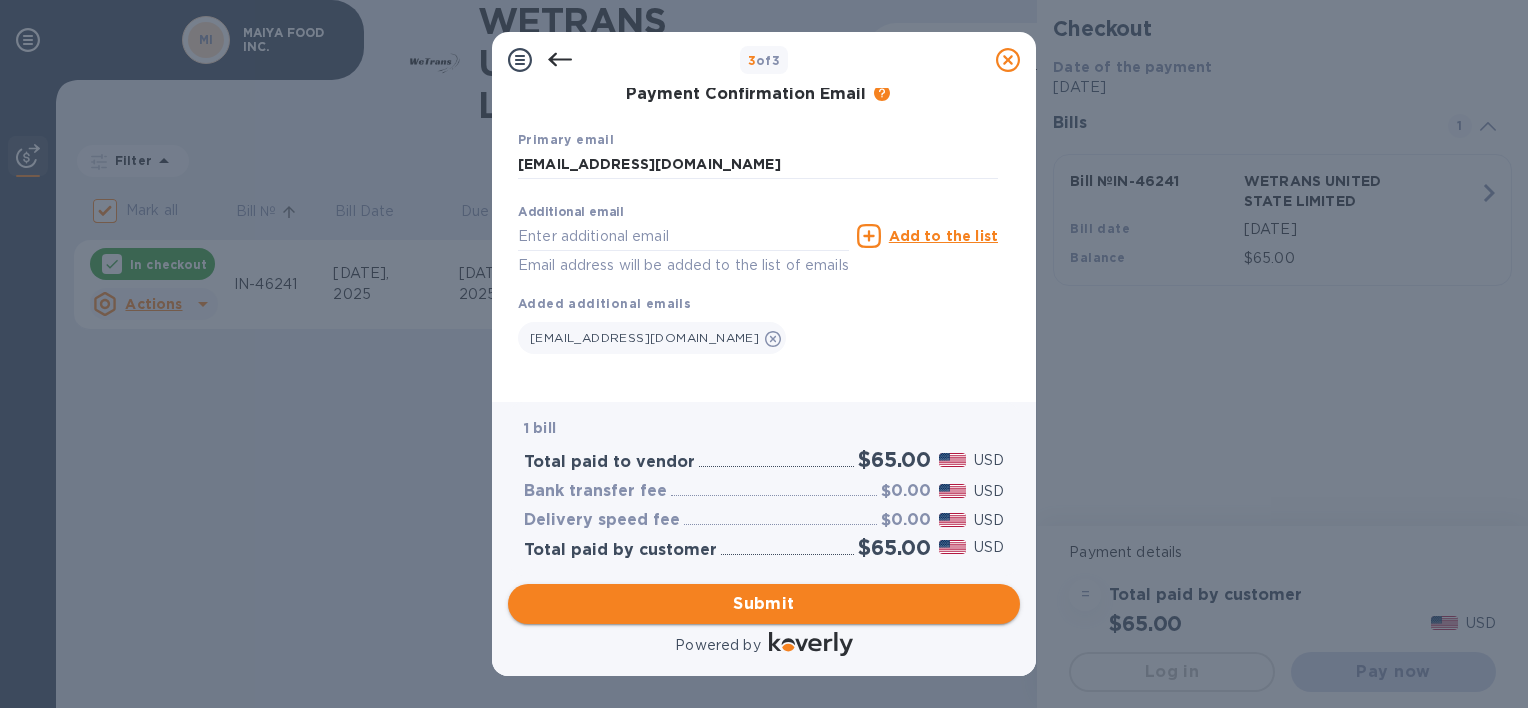 click on "Submit" at bounding box center (764, 604) 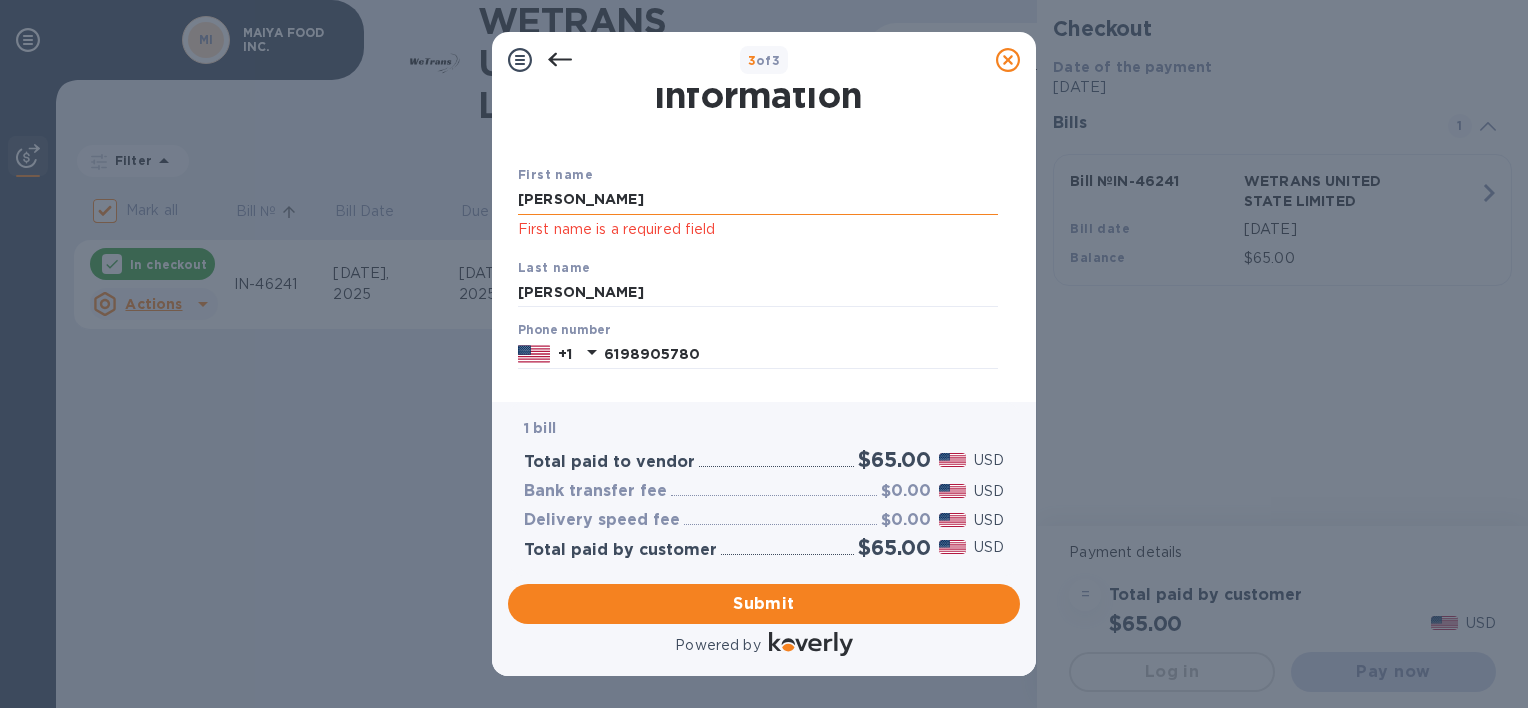 scroll, scrollTop: 0, scrollLeft: 0, axis: both 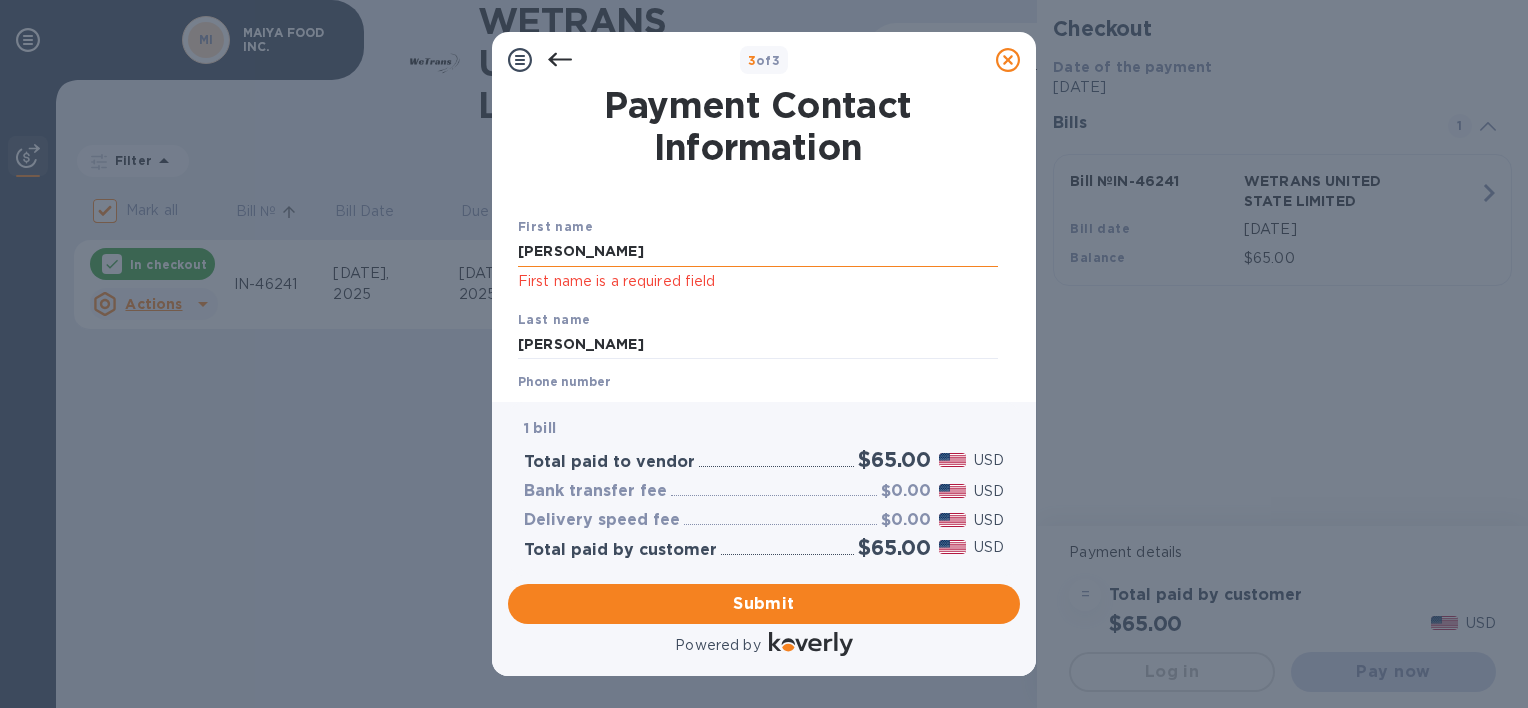 click on "[PERSON_NAME]" at bounding box center [758, 252] 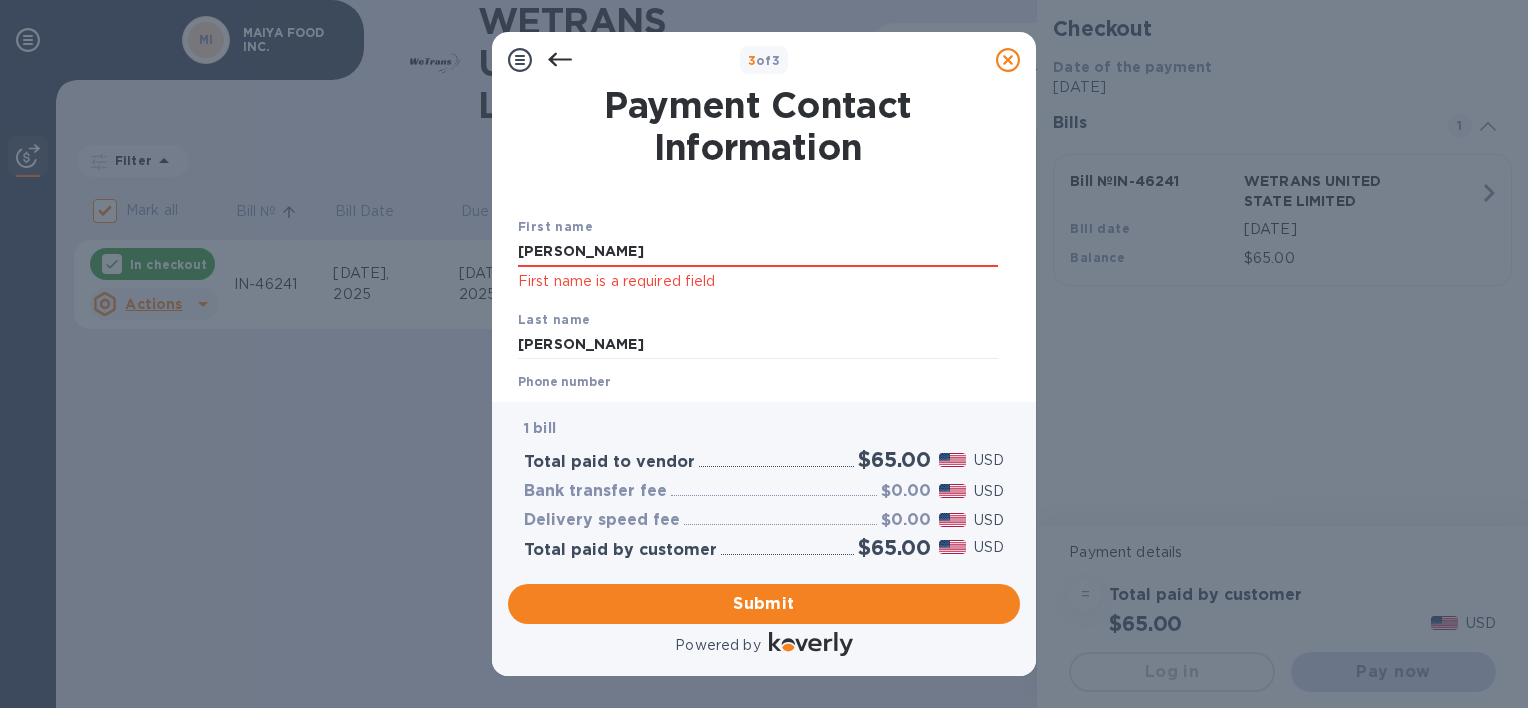 type on "[PERSON_NAME]" 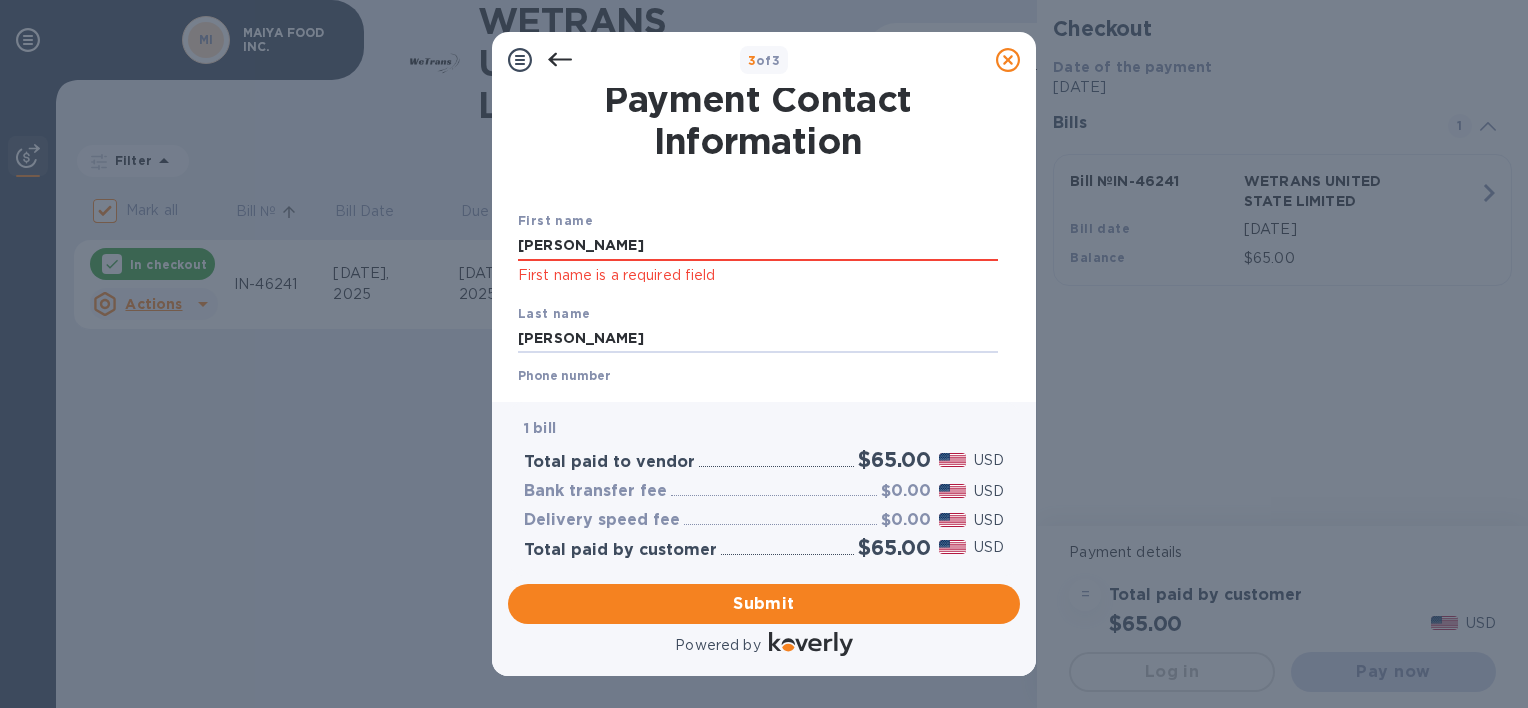 scroll, scrollTop: 0, scrollLeft: 0, axis: both 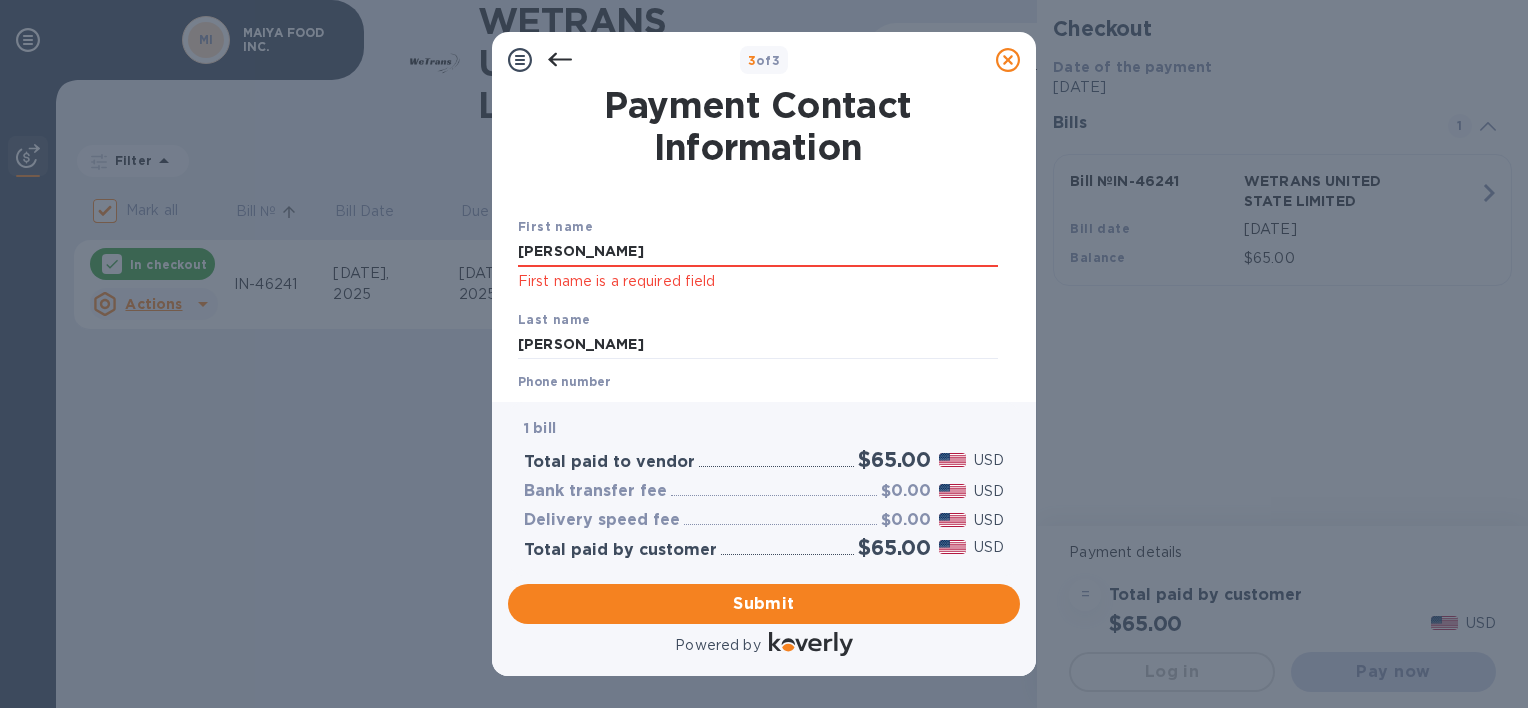 click on "Last name [PERSON_NAME]" at bounding box center (758, 334) 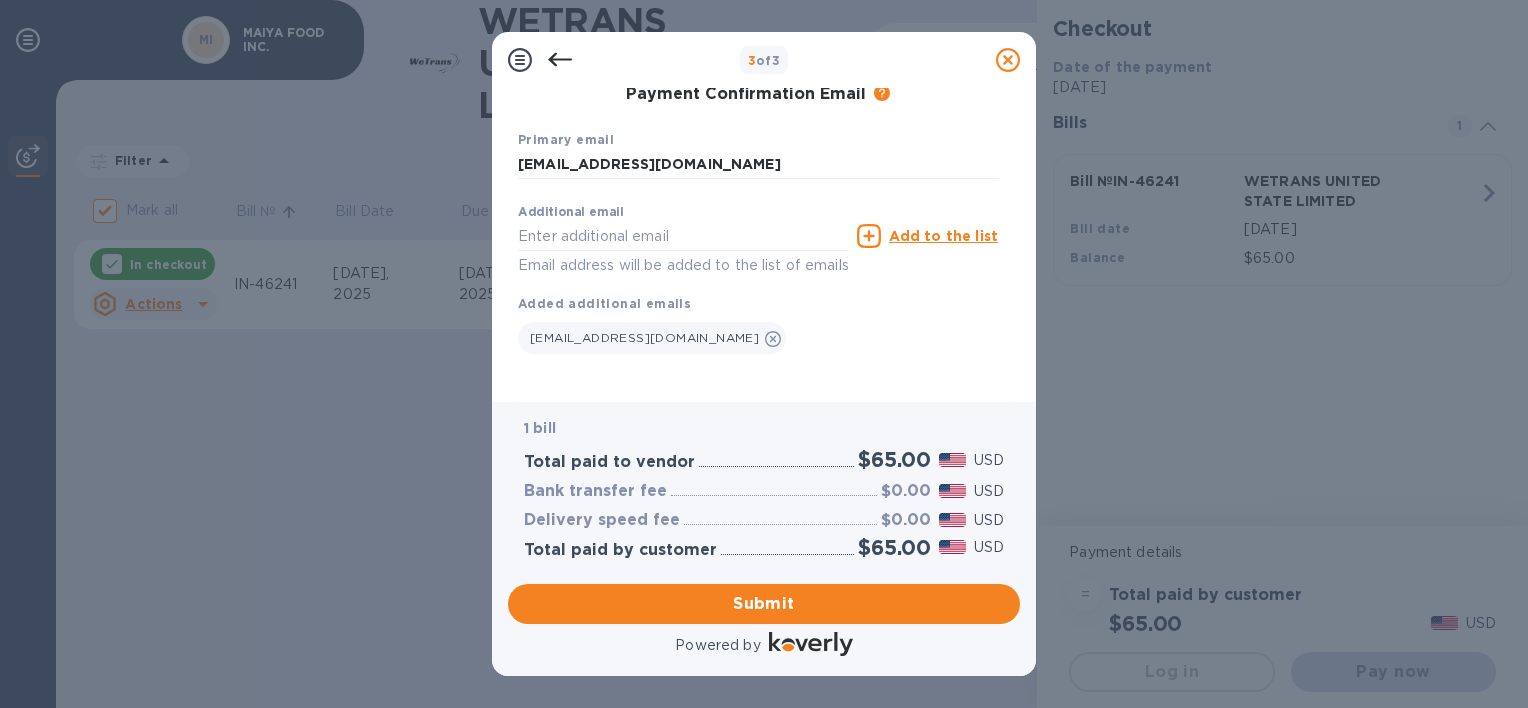 scroll, scrollTop: 385, scrollLeft: 0, axis: vertical 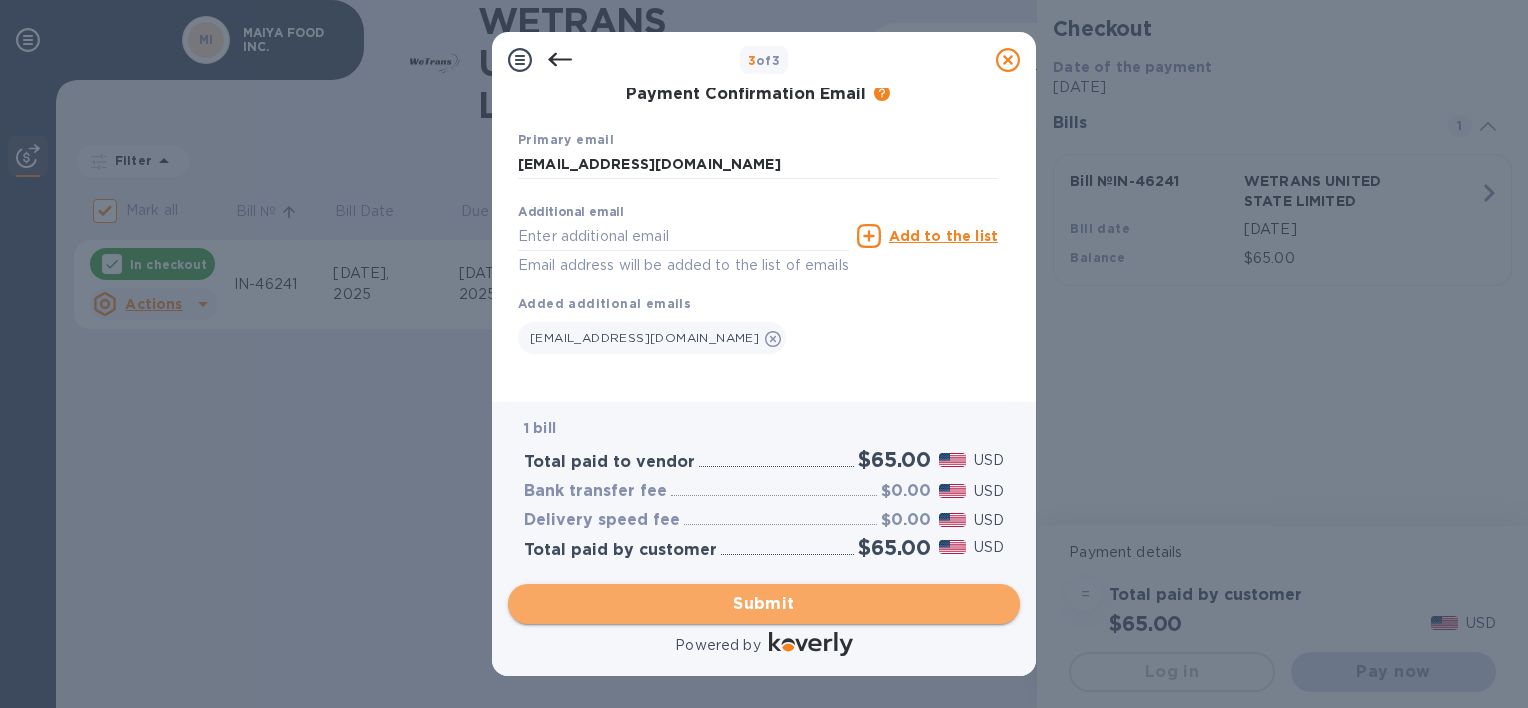 click on "Submit" at bounding box center [764, 604] 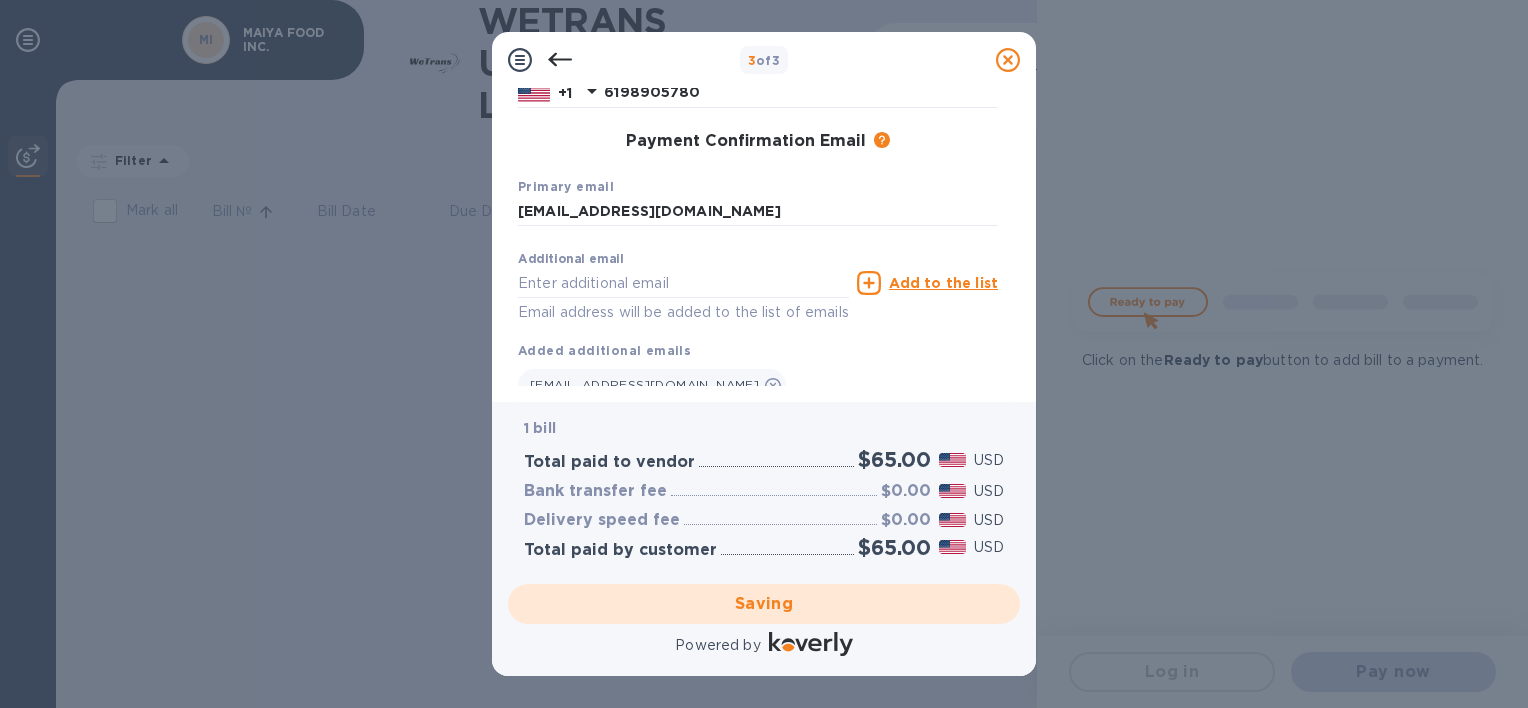 checkbox on "false" 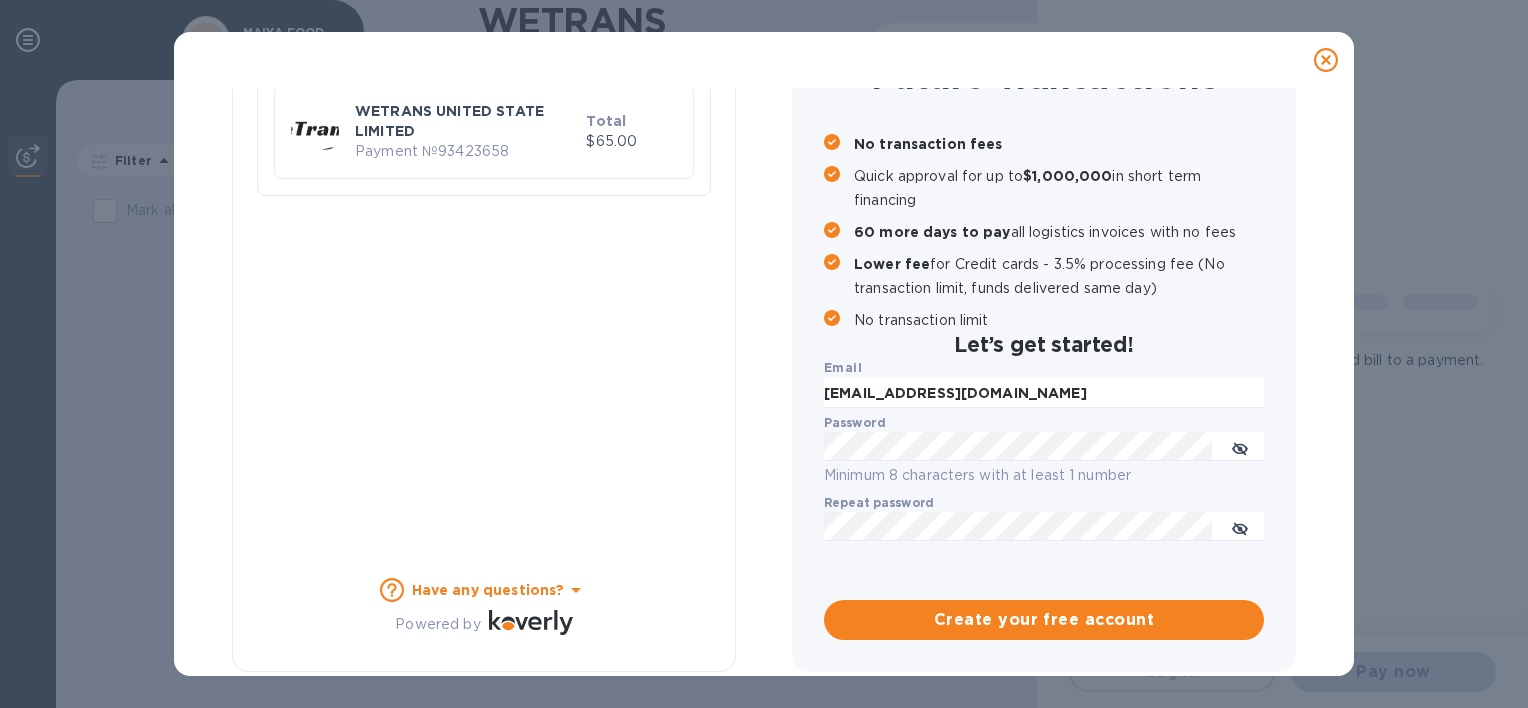 scroll, scrollTop: 212, scrollLeft: 0, axis: vertical 